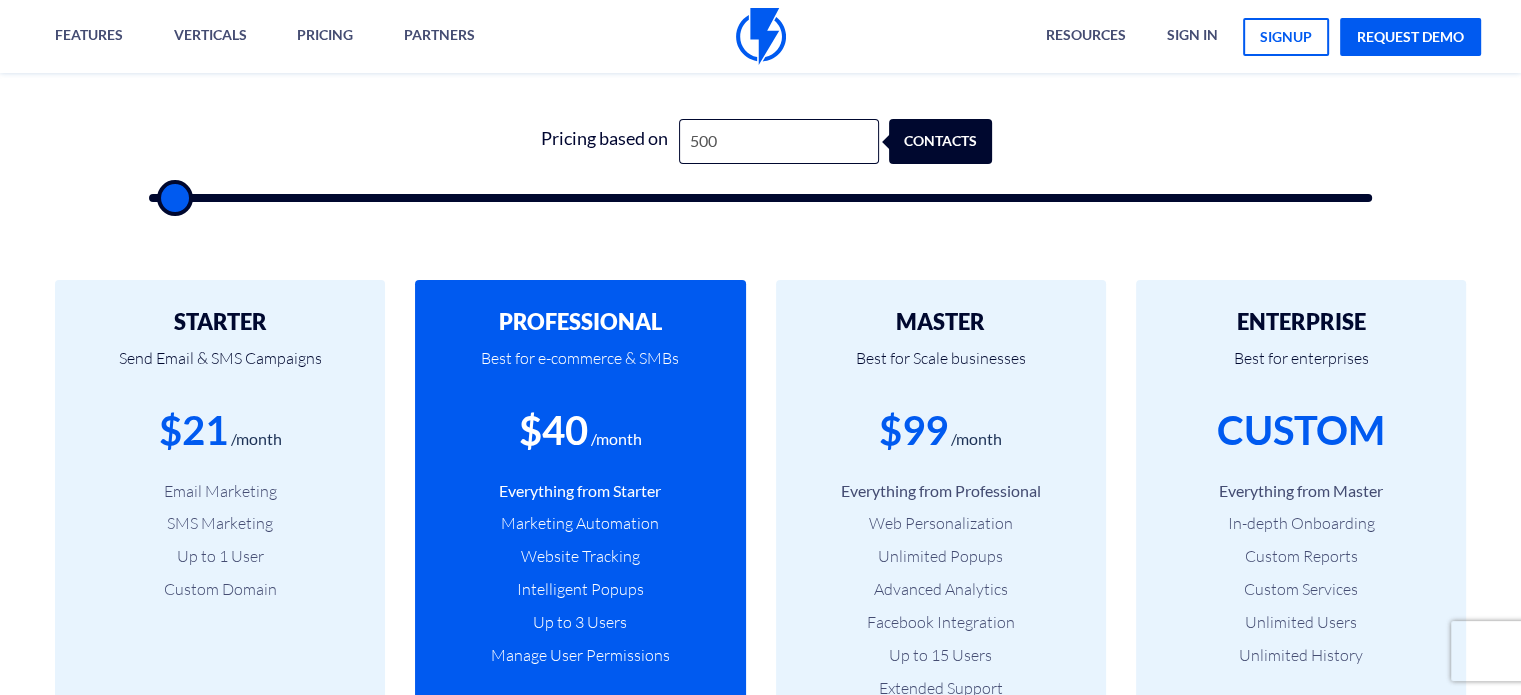 scroll, scrollTop: 0, scrollLeft: 0, axis: both 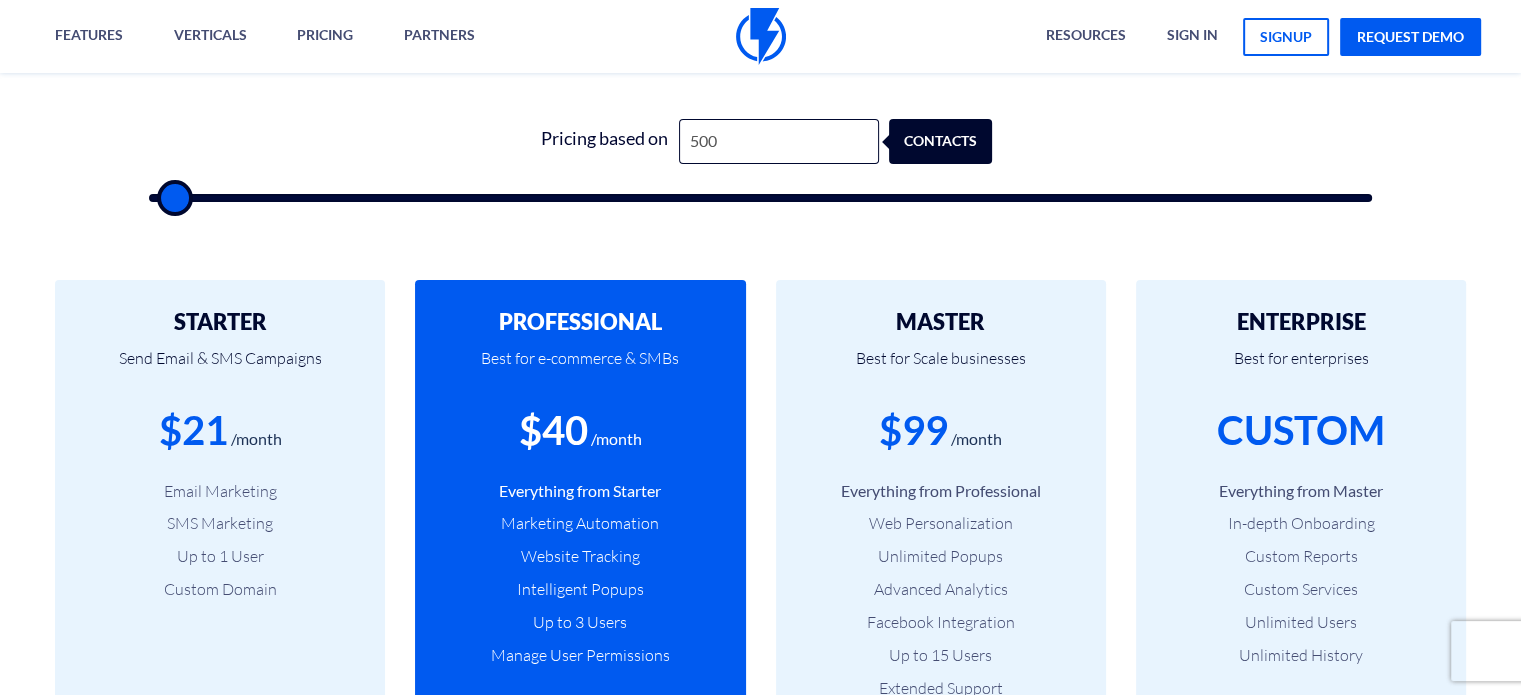 type on "1,000" 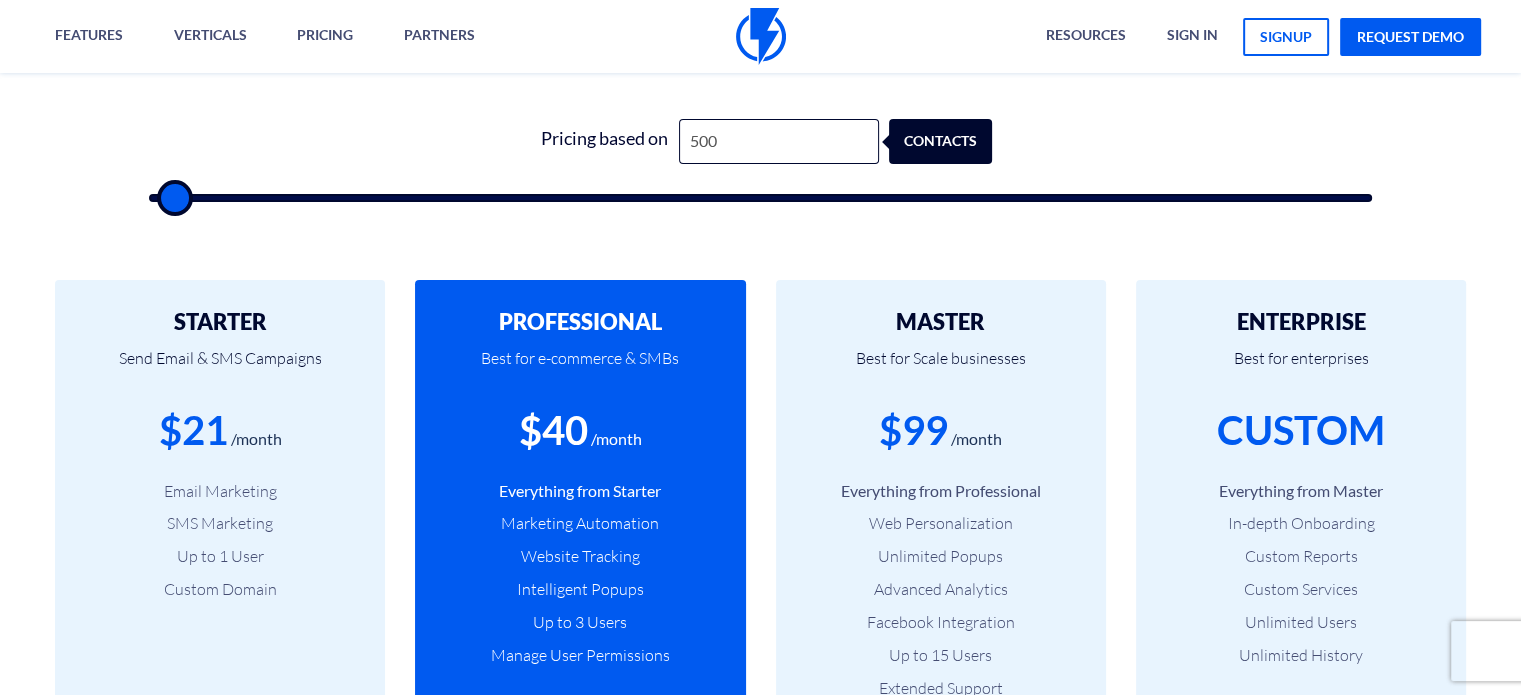 type on "1000" 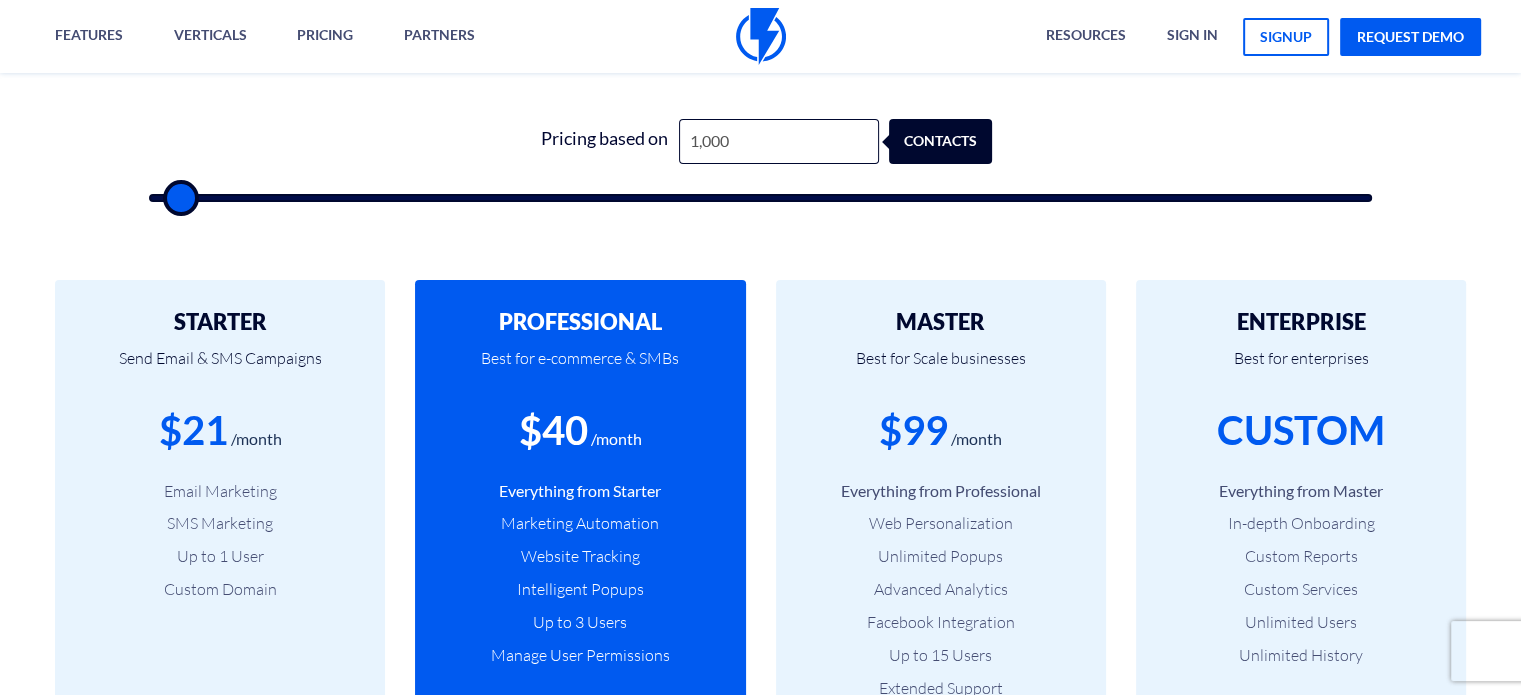type on "1,500" 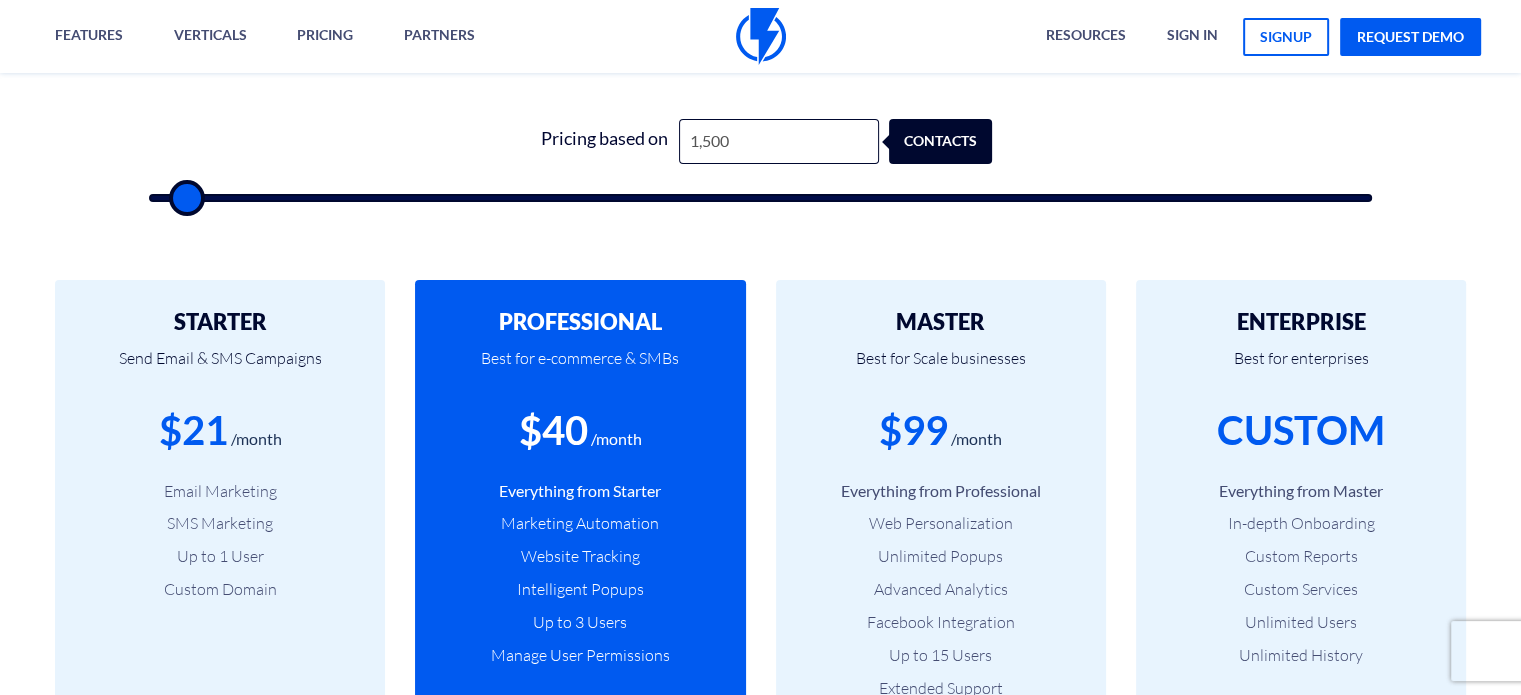 type on "2,000" 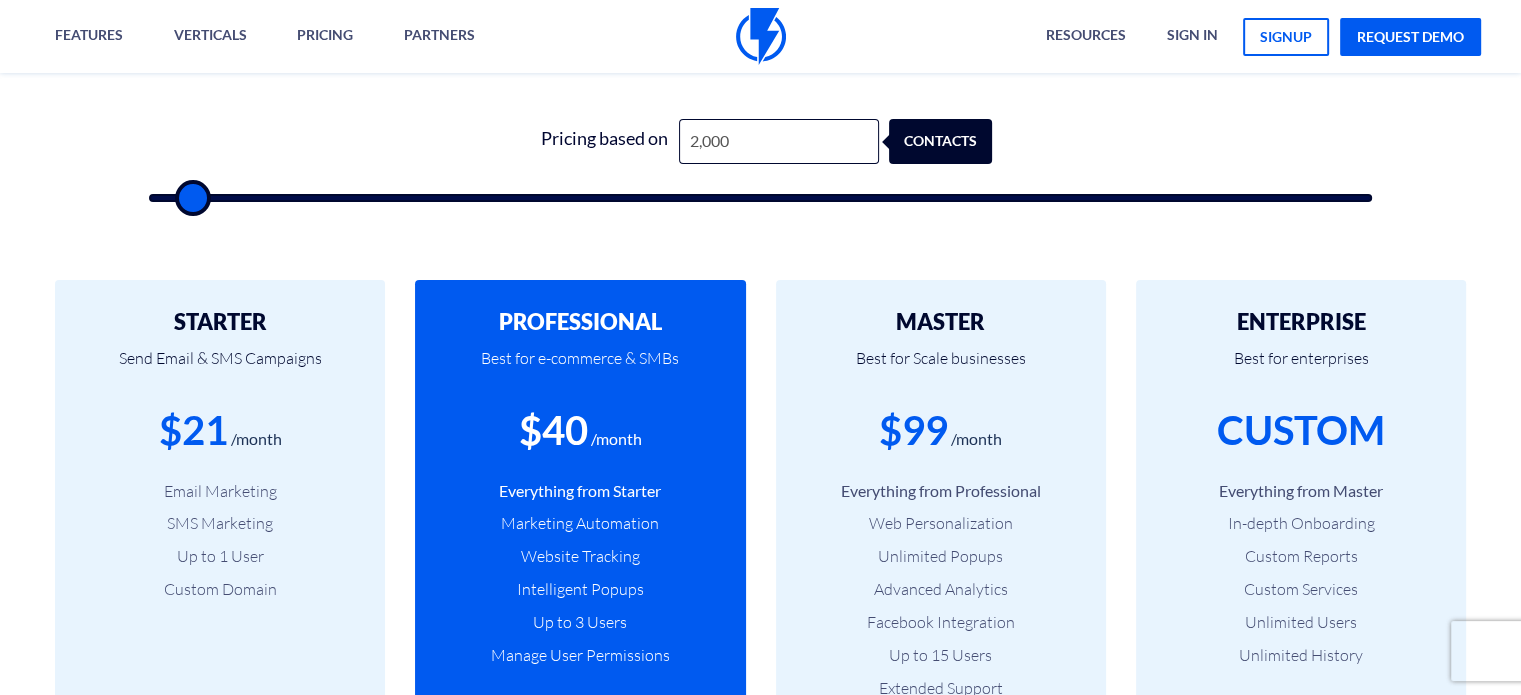 type on "2,500" 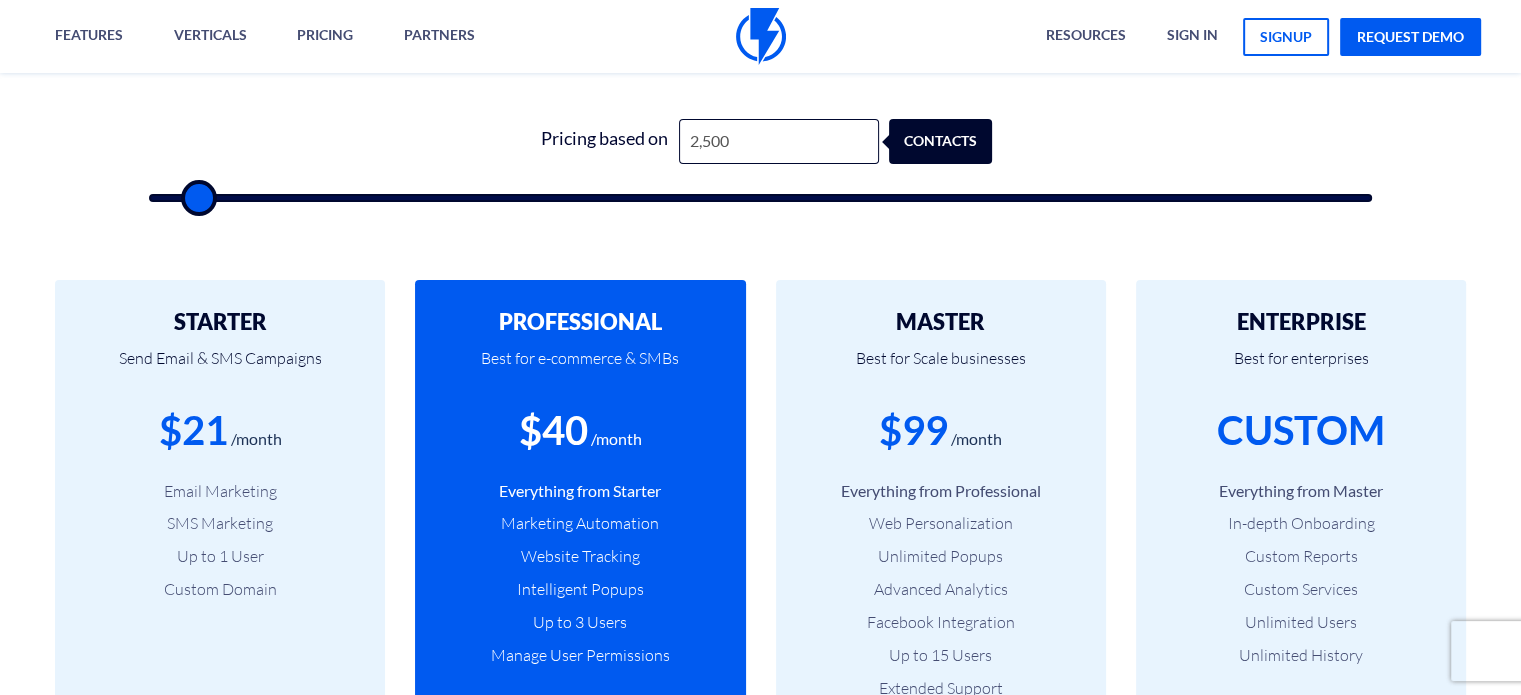 type on "3,000" 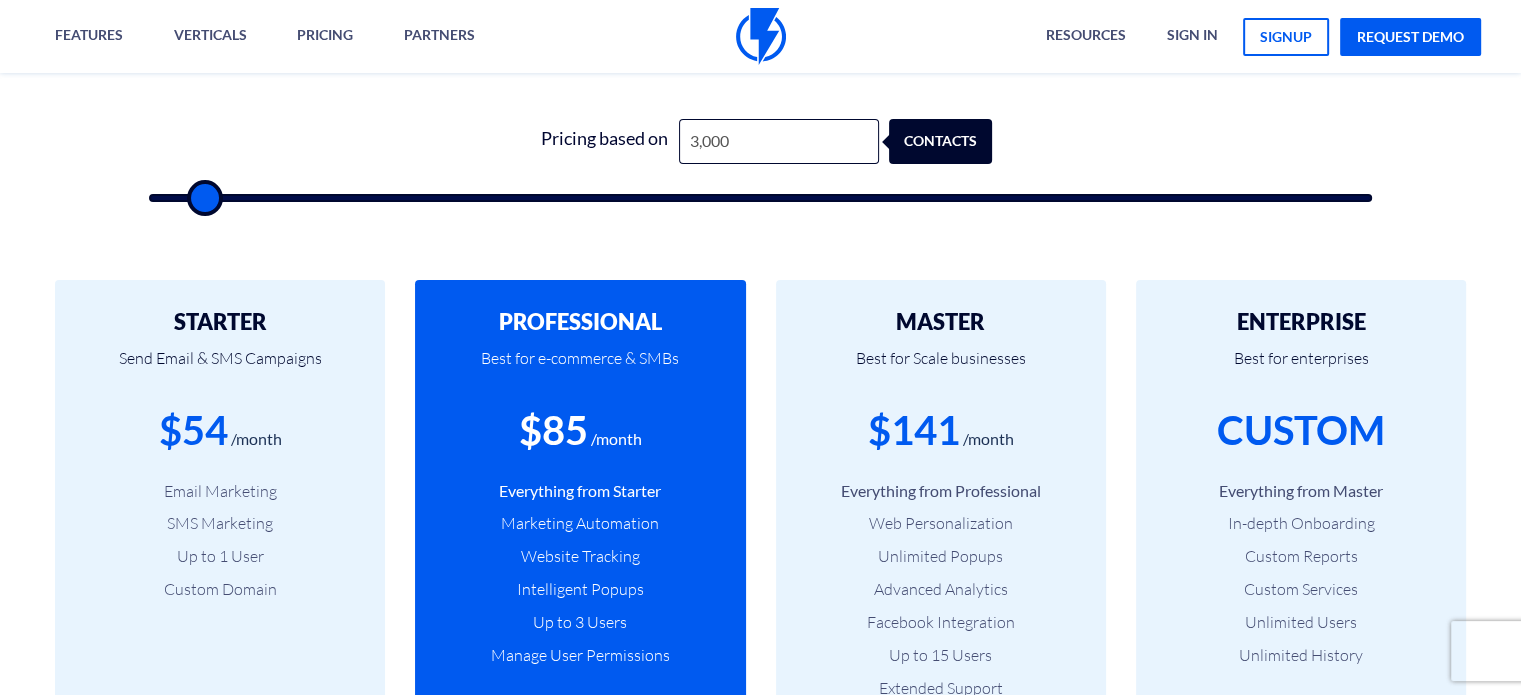 type on "3,500" 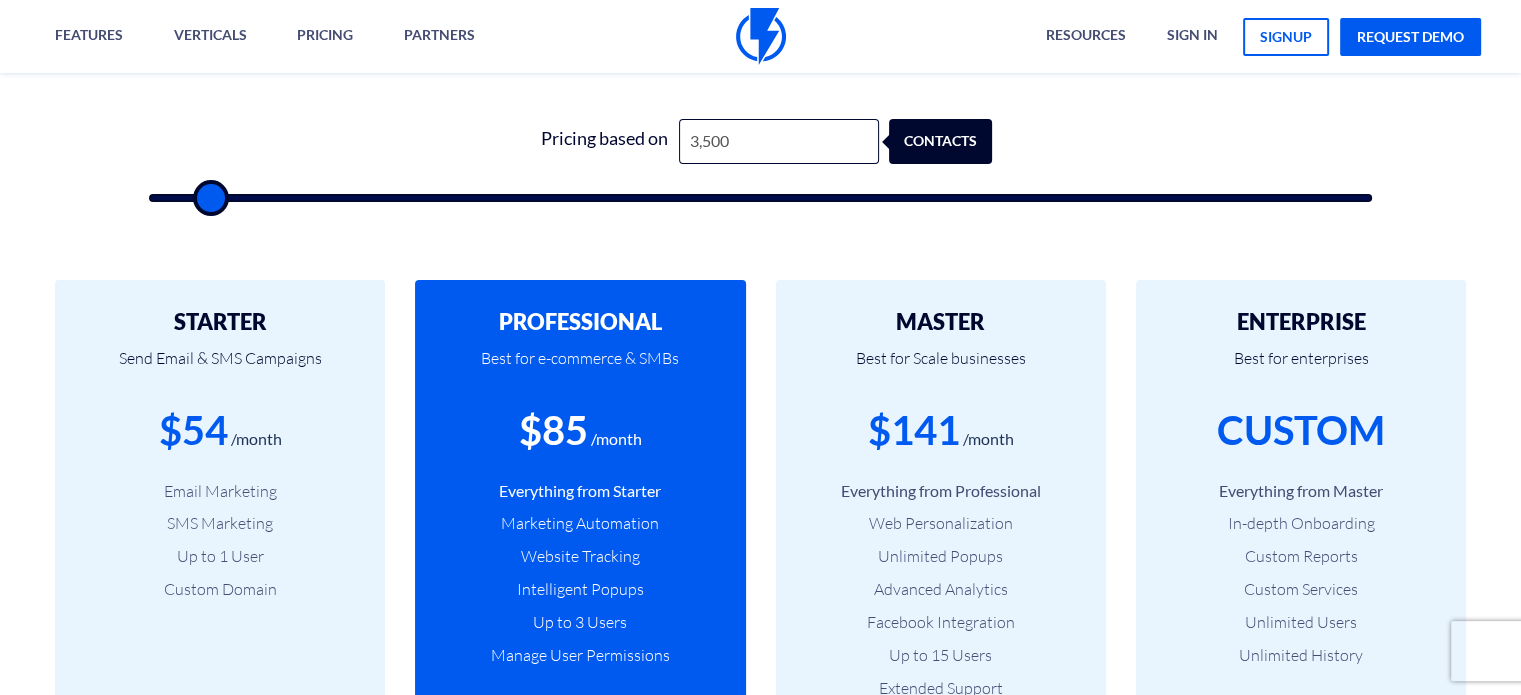 type on "4,000" 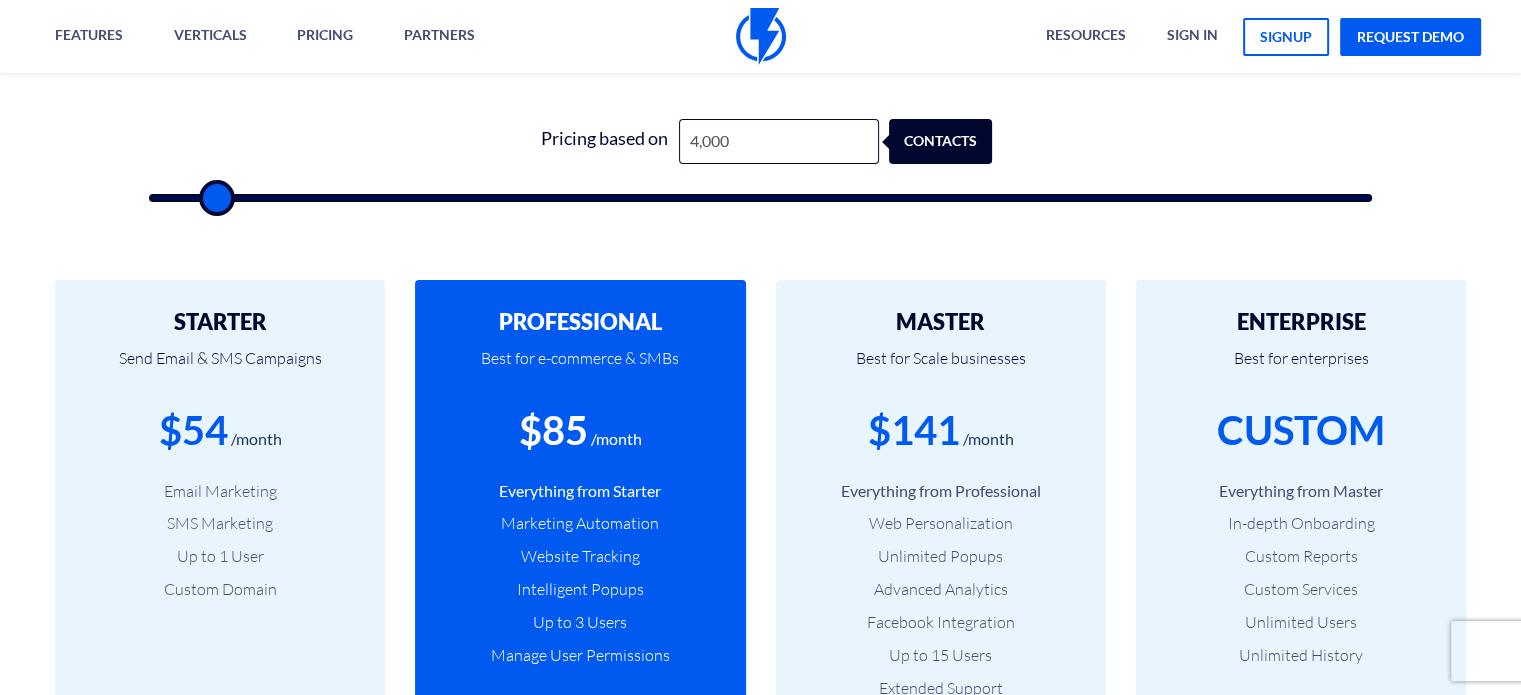 type on "4,500" 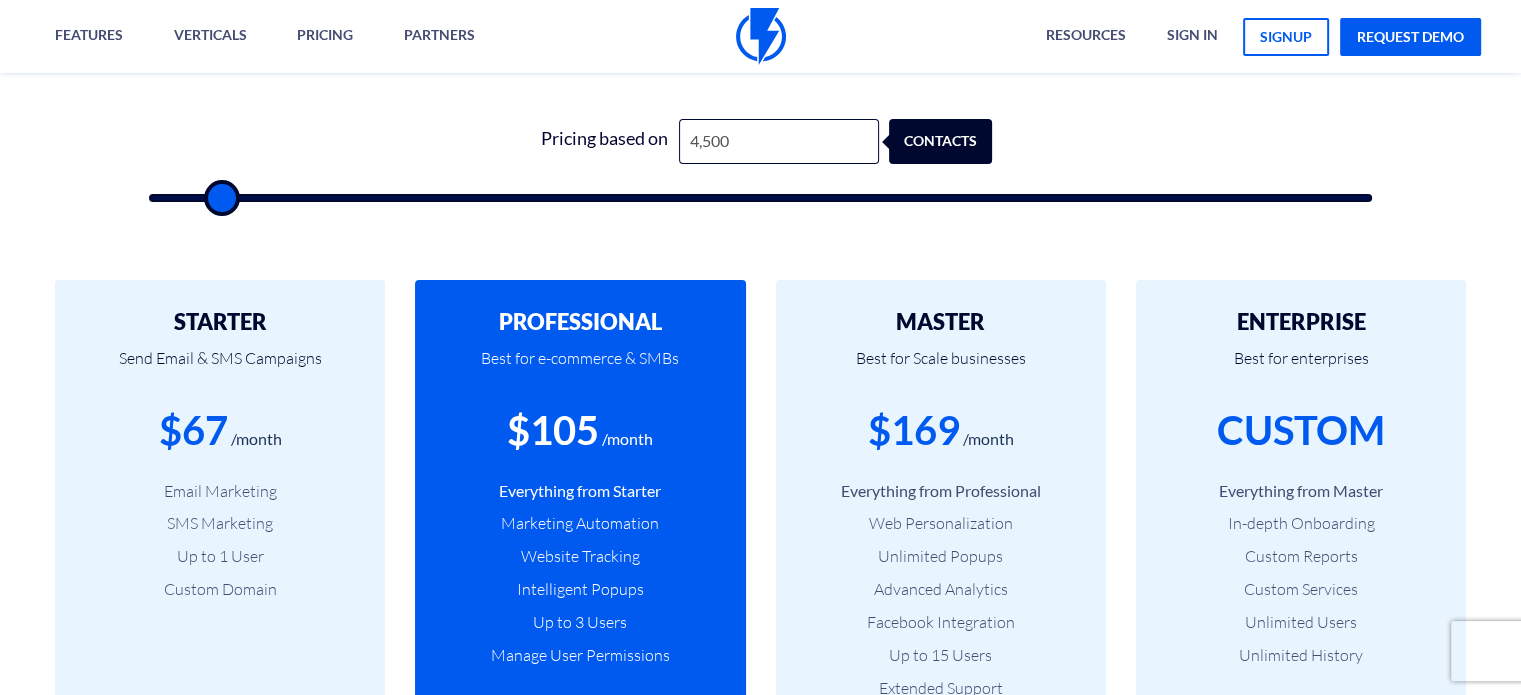 type on "4,000" 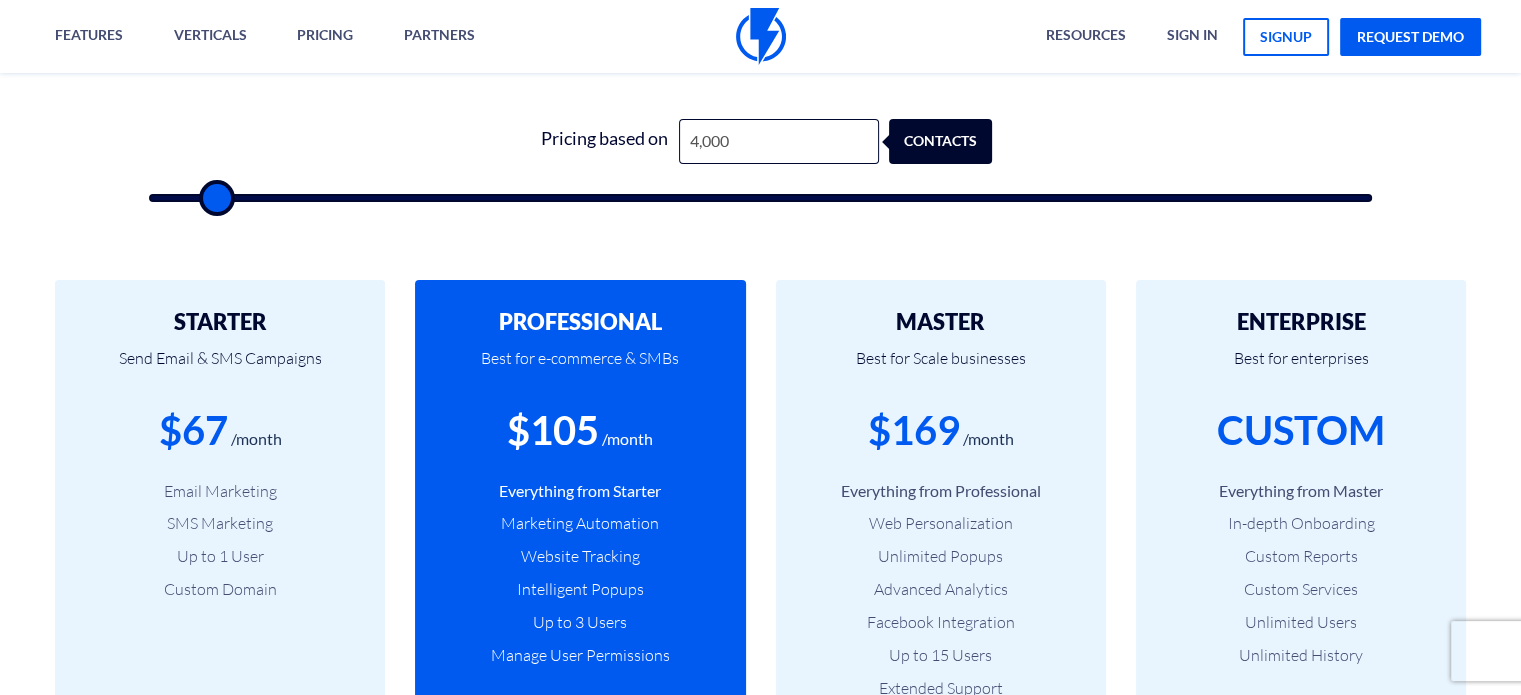 type on "3,500" 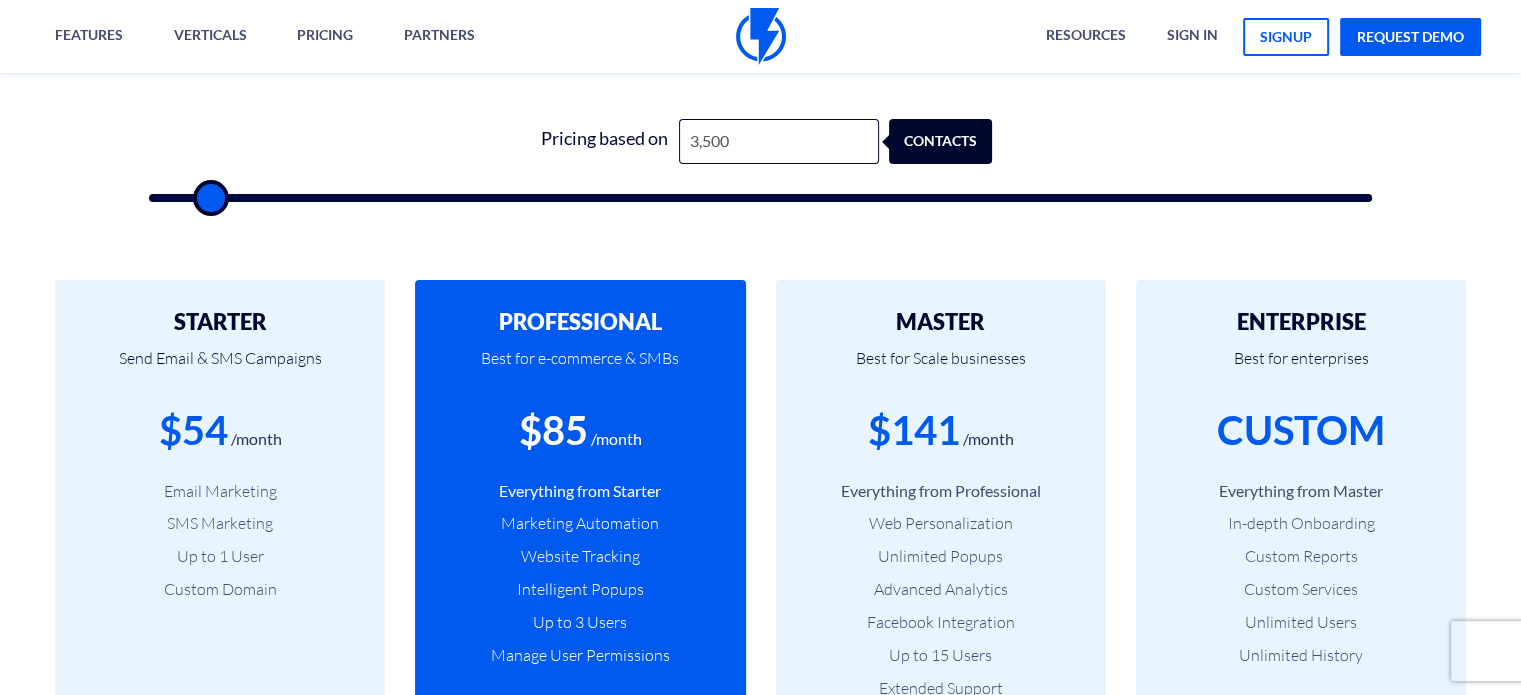 type on "3,000" 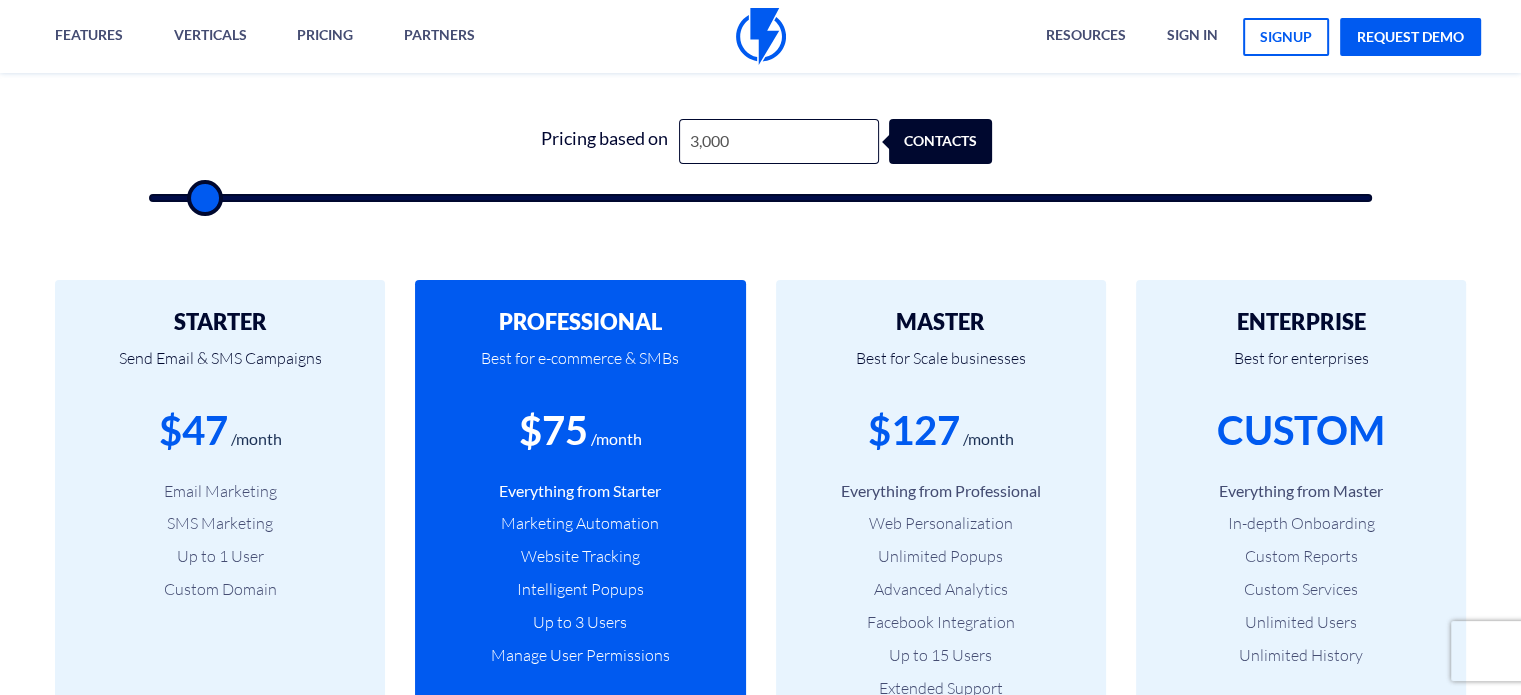 type on "3,500" 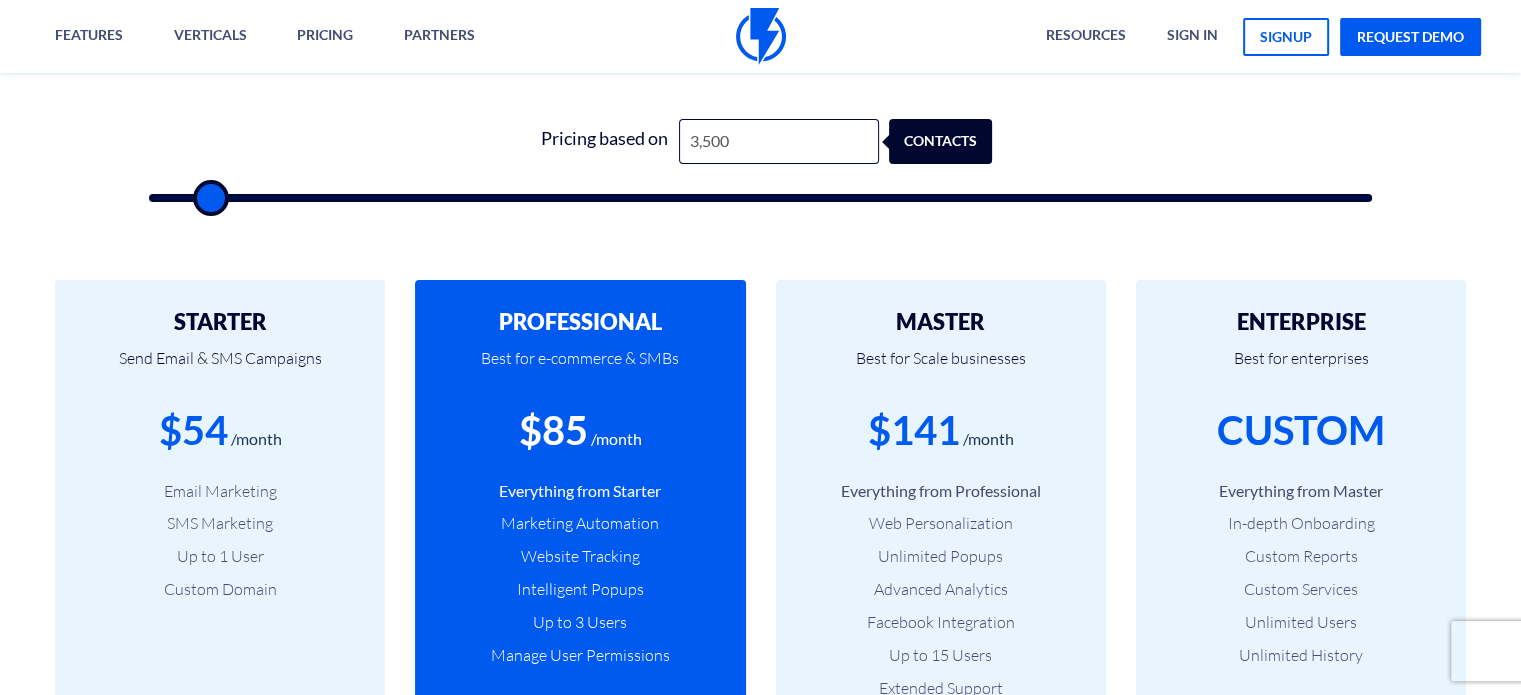 type on "4,000" 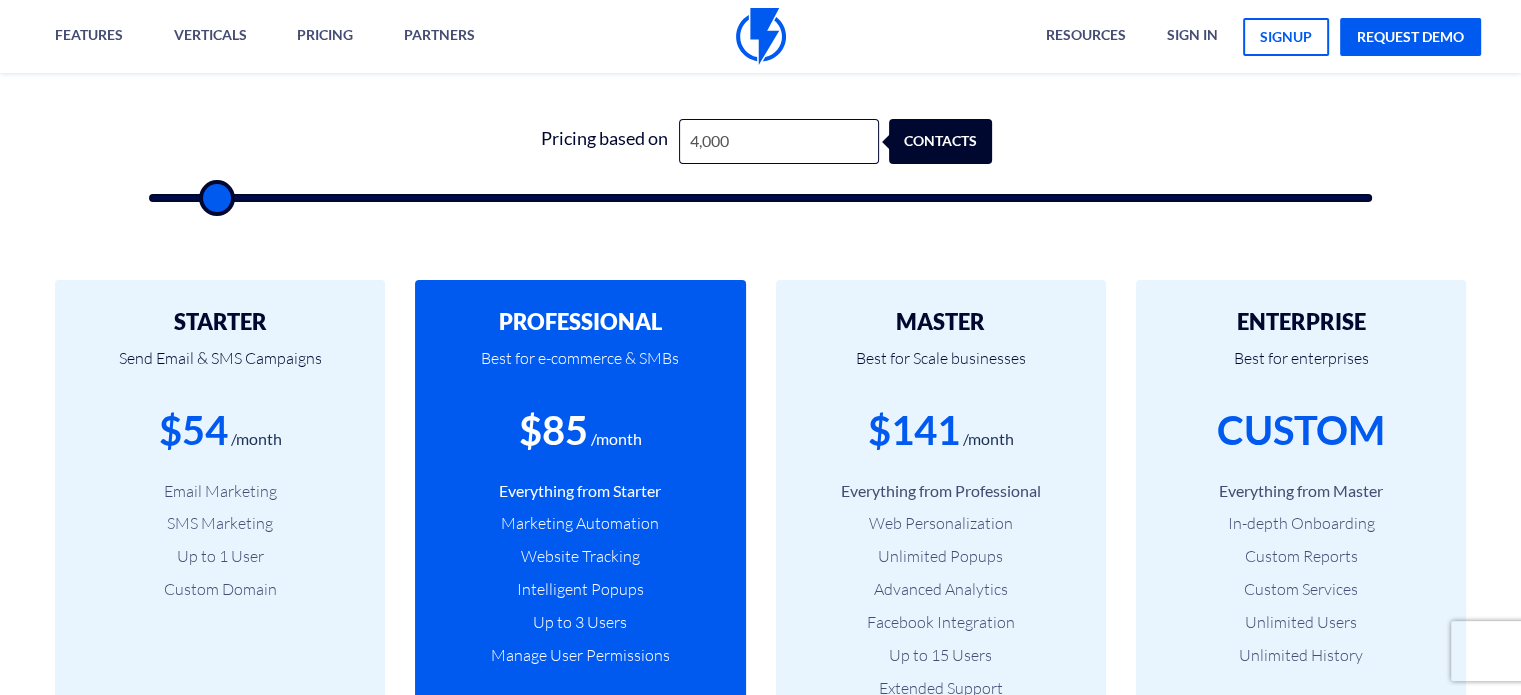 type on "4,500" 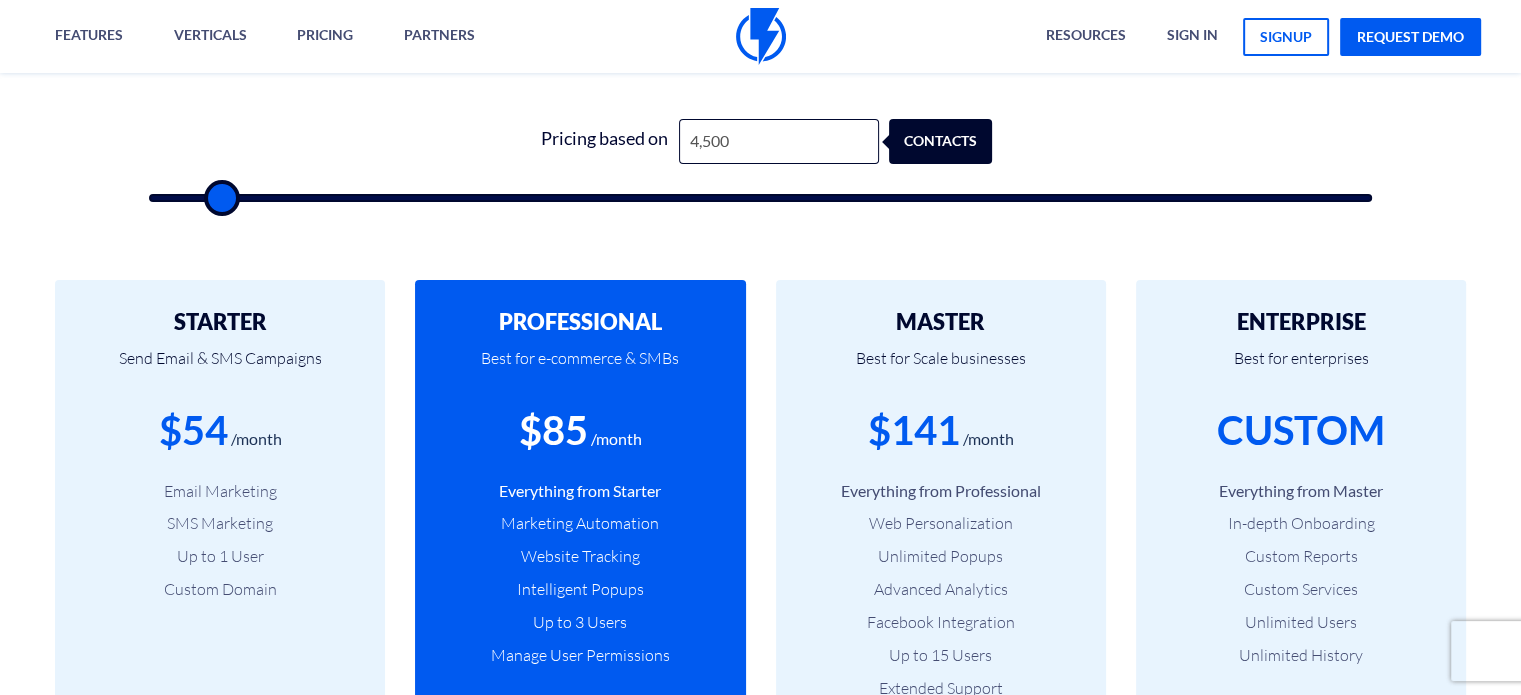 type on "5,000" 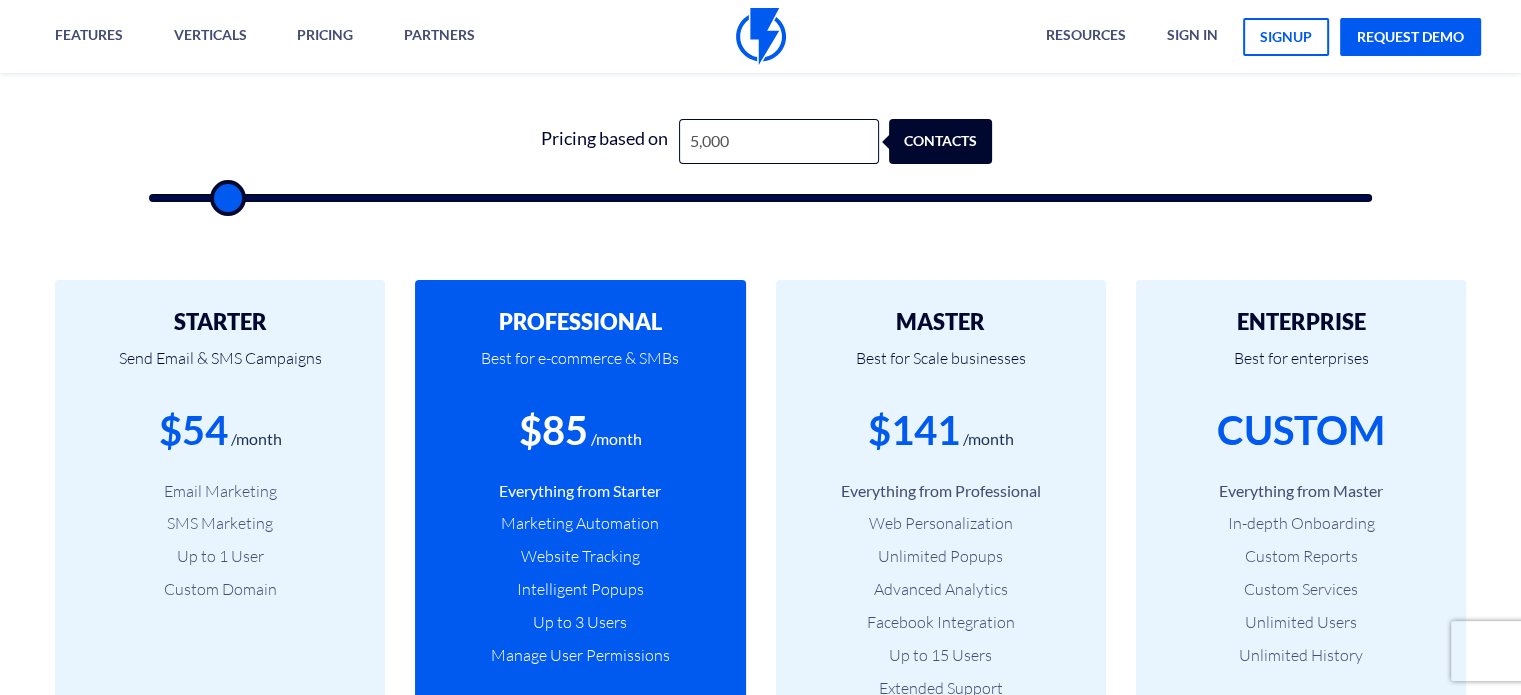 type on "5,500" 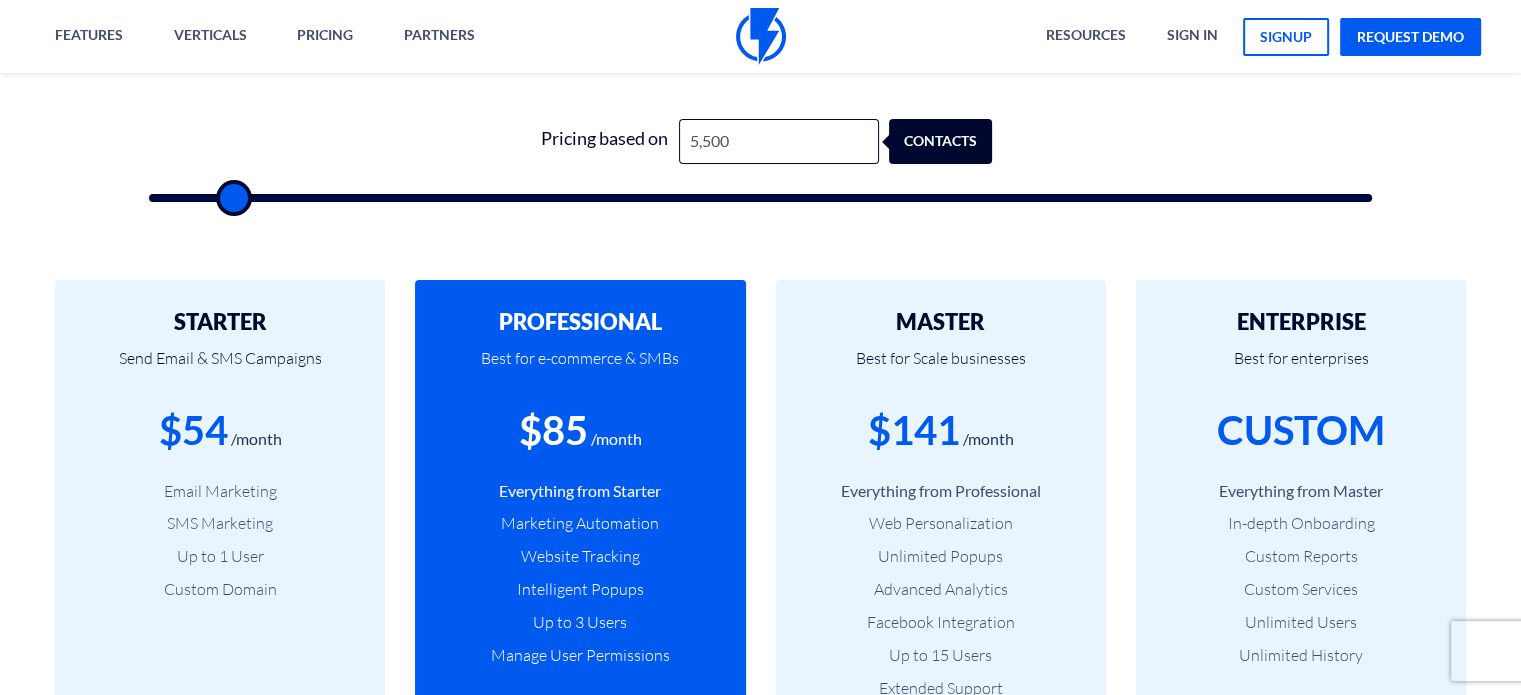 type on "6,000" 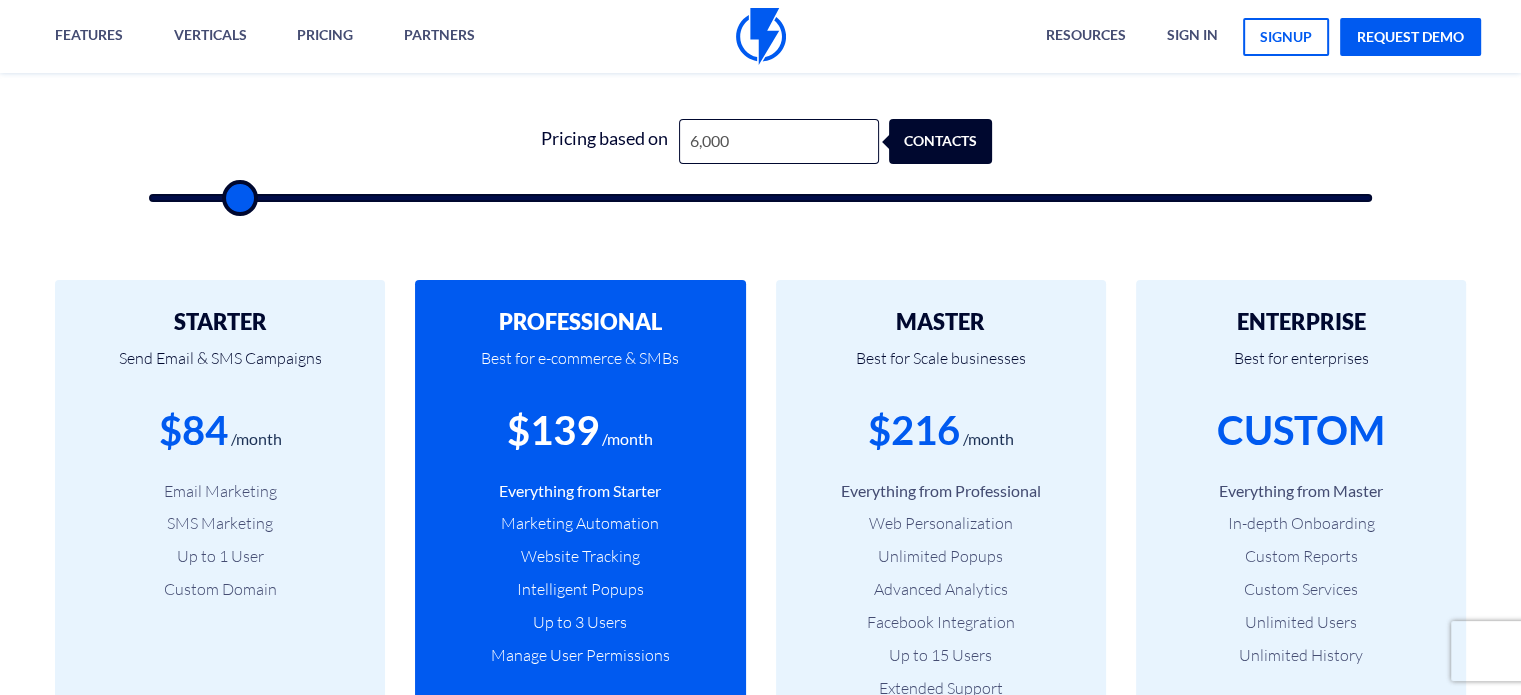 type on "6,500" 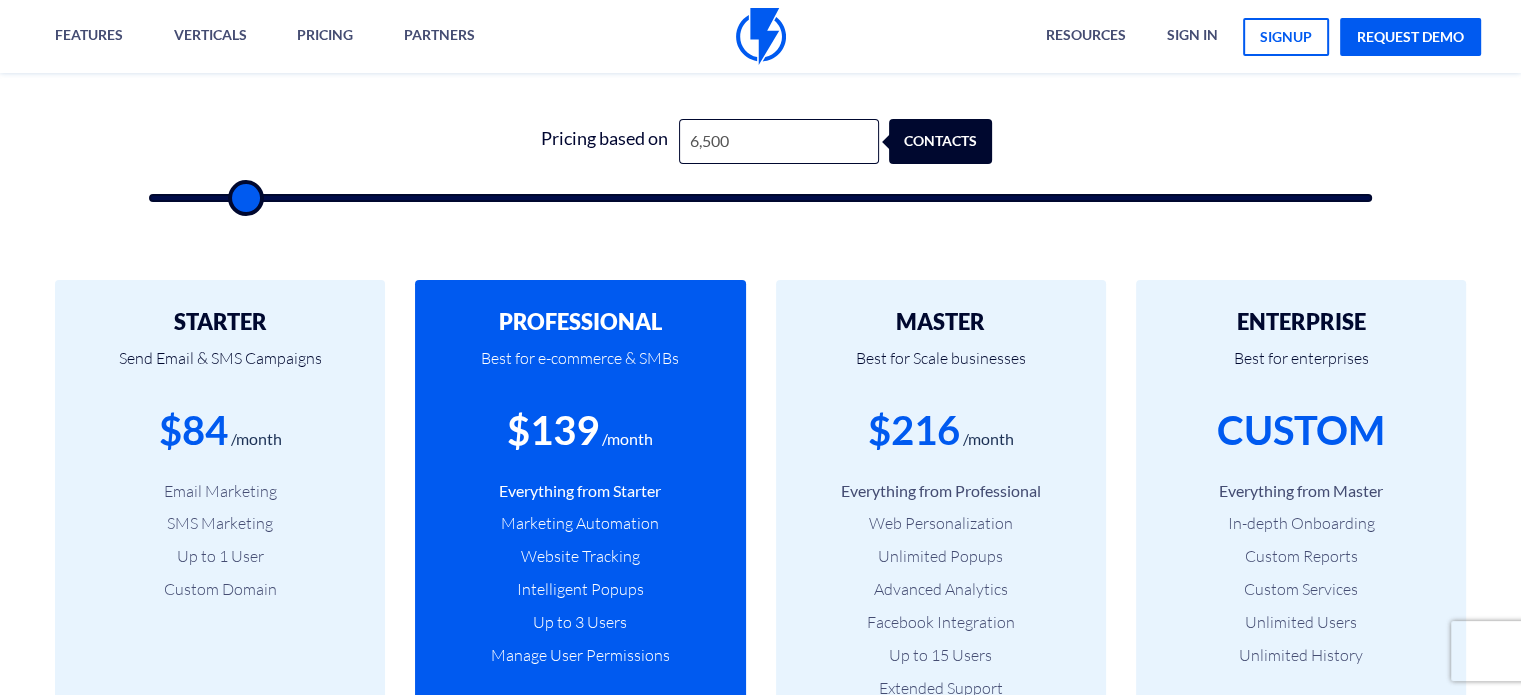 type on "7,000" 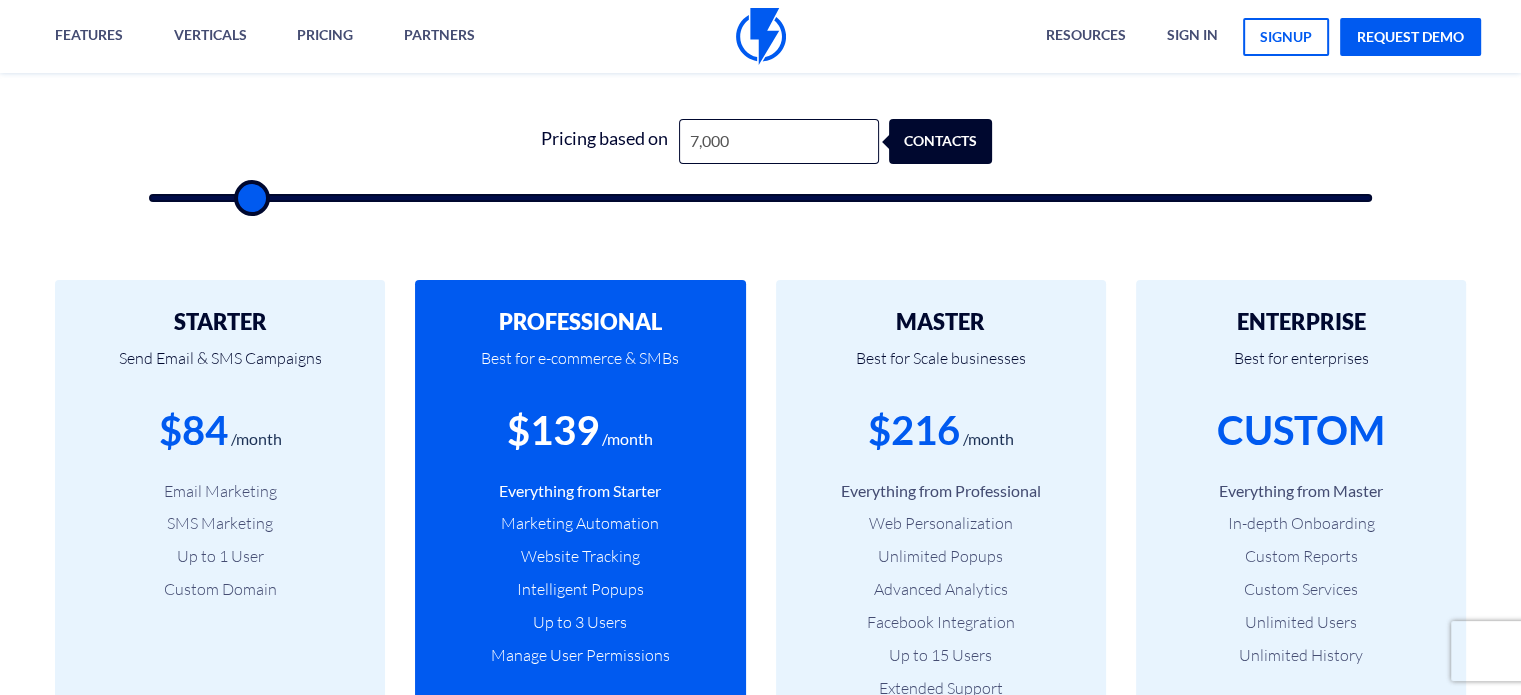 type on "7,500" 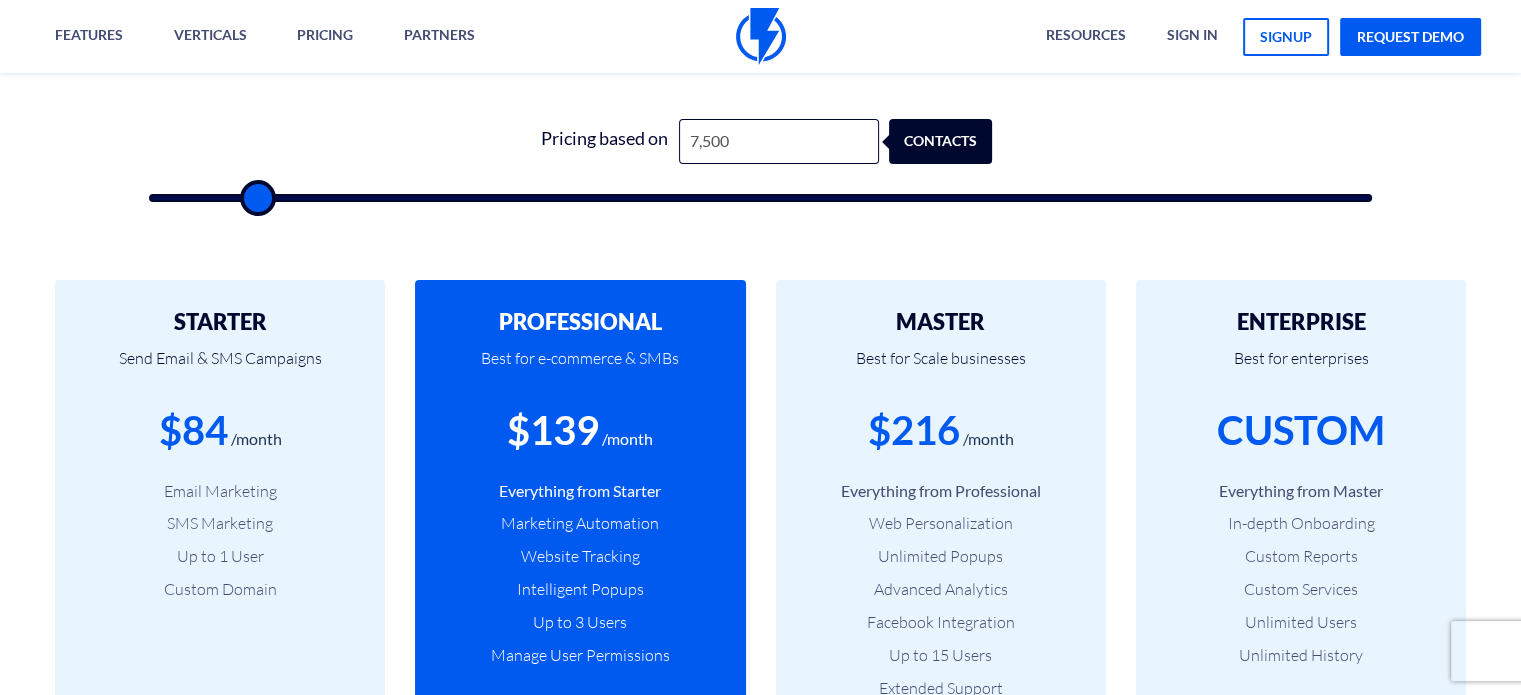 type on "8,000" 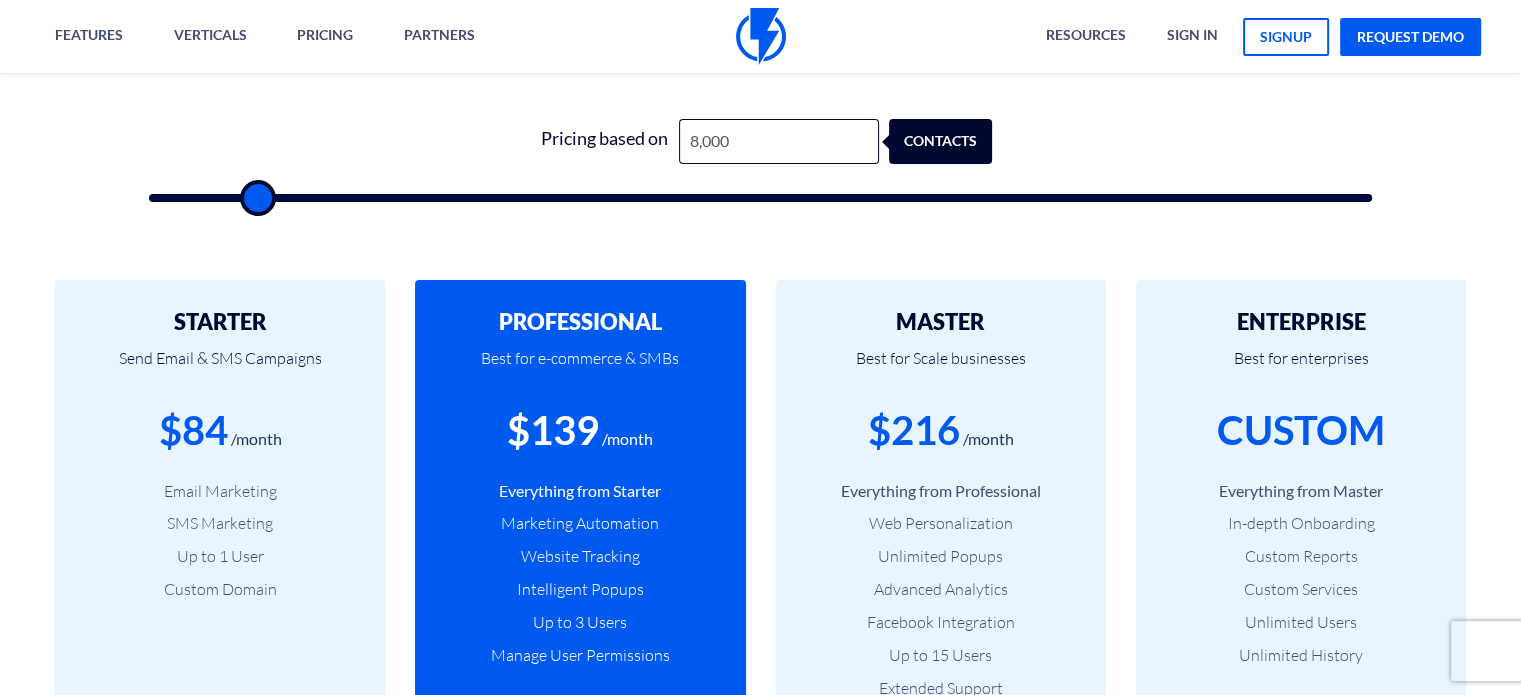 type on "8000" 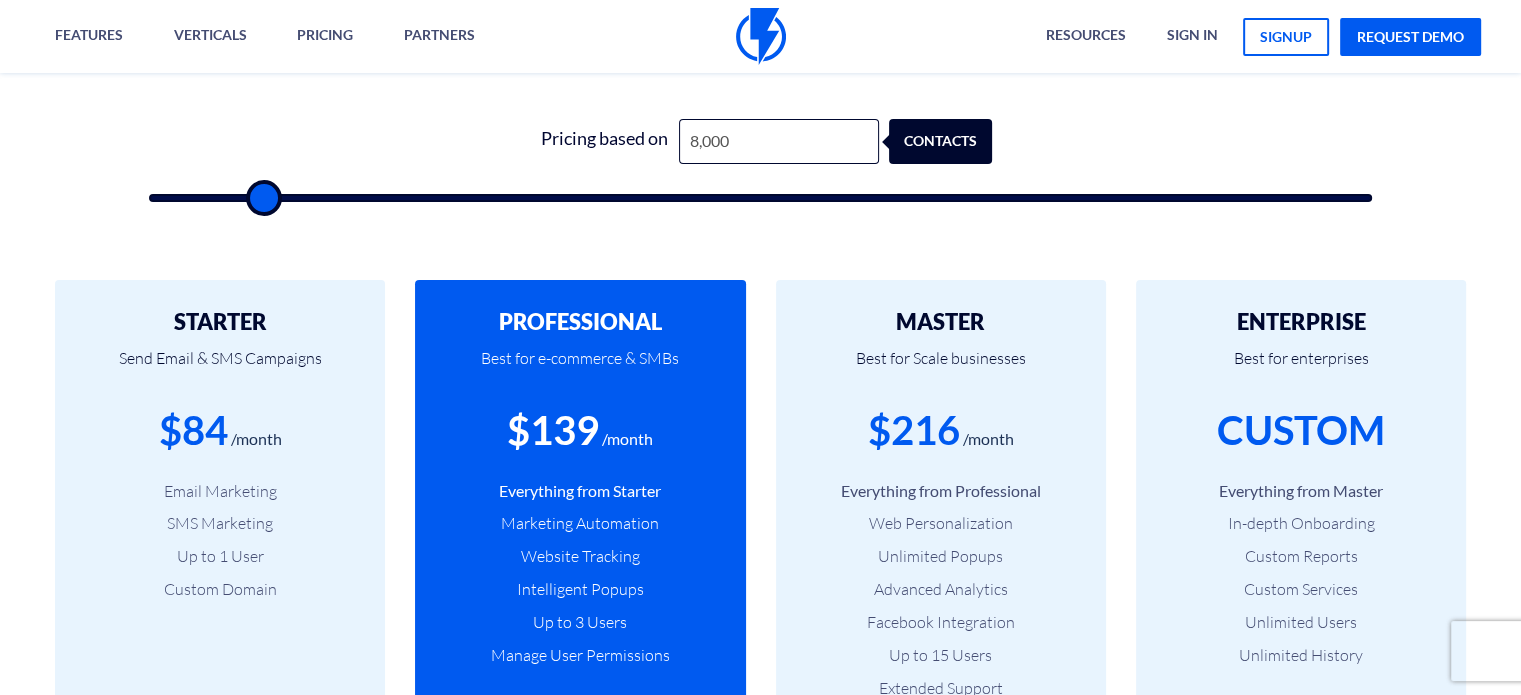 type on "8,500" 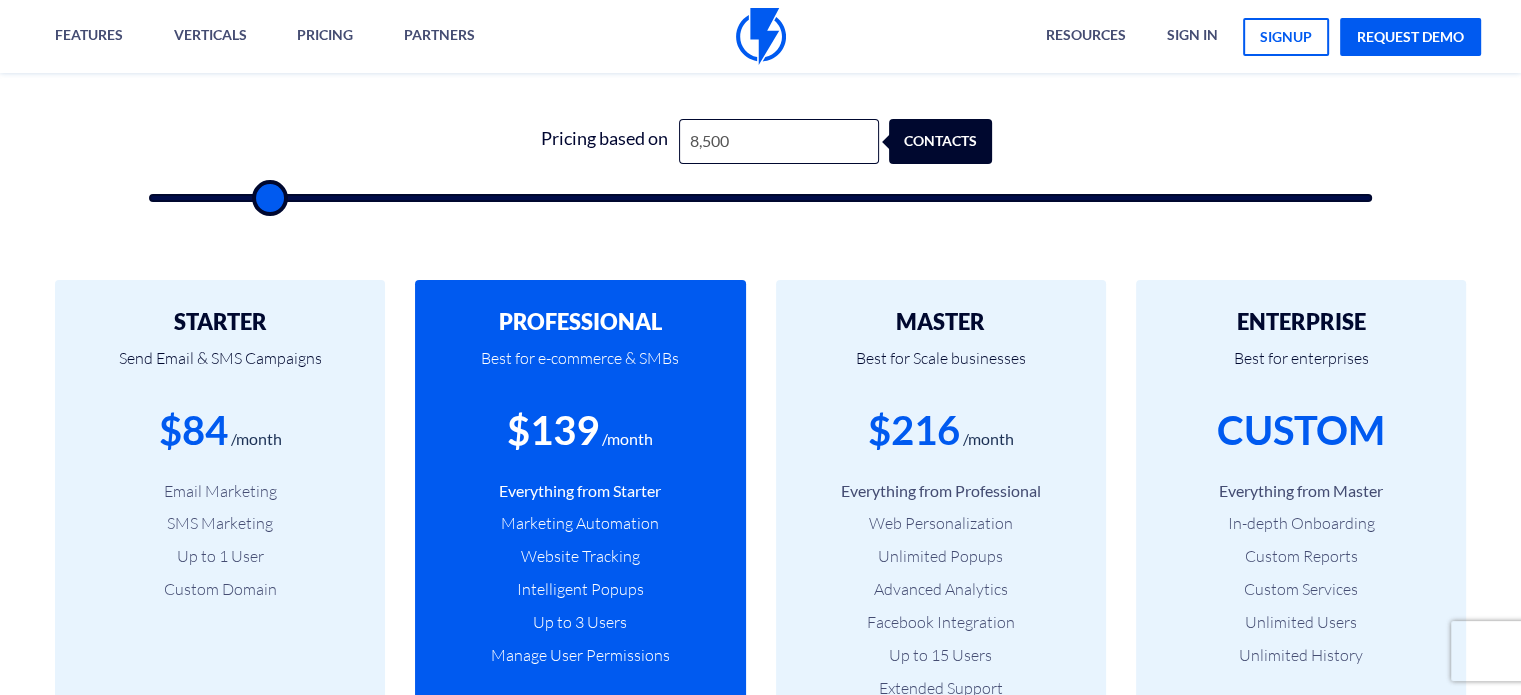 type on "9,000" 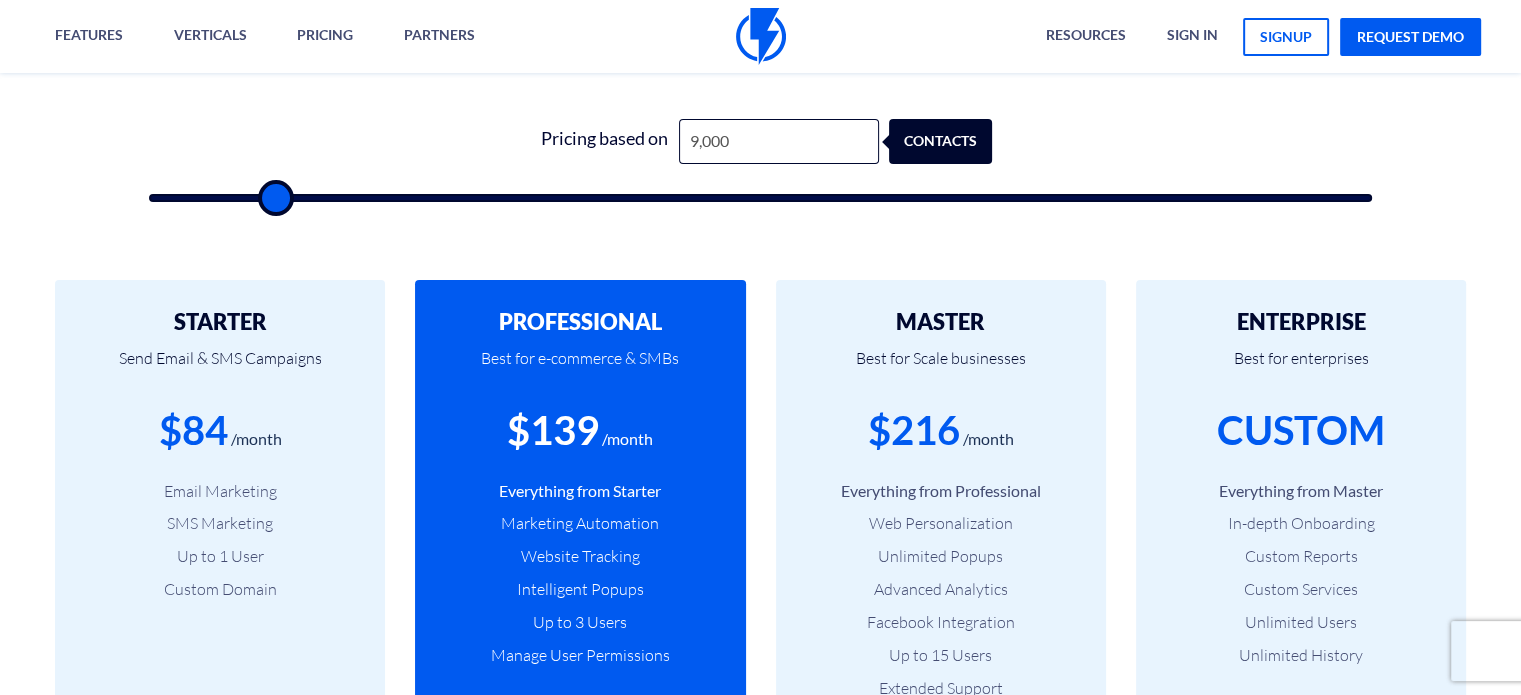 type on "9,500" 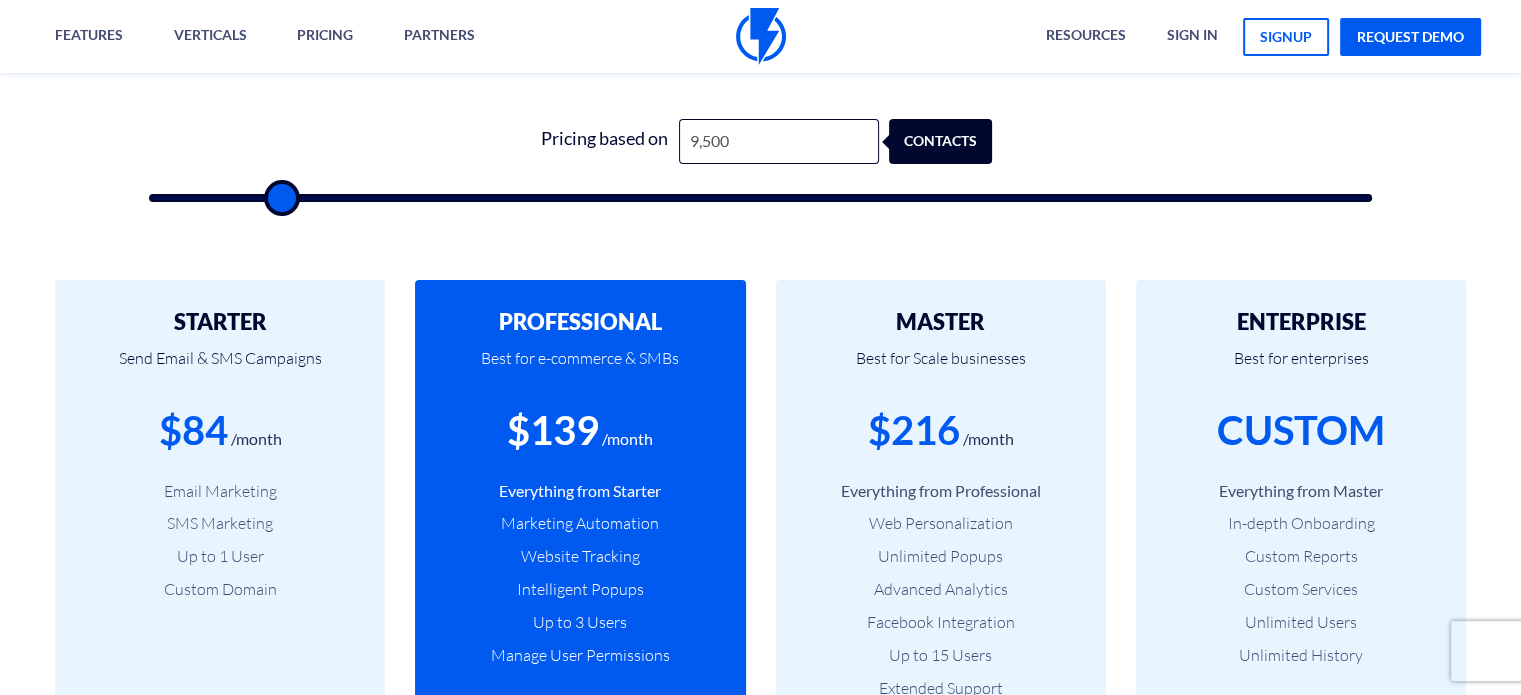 type on "10,000" 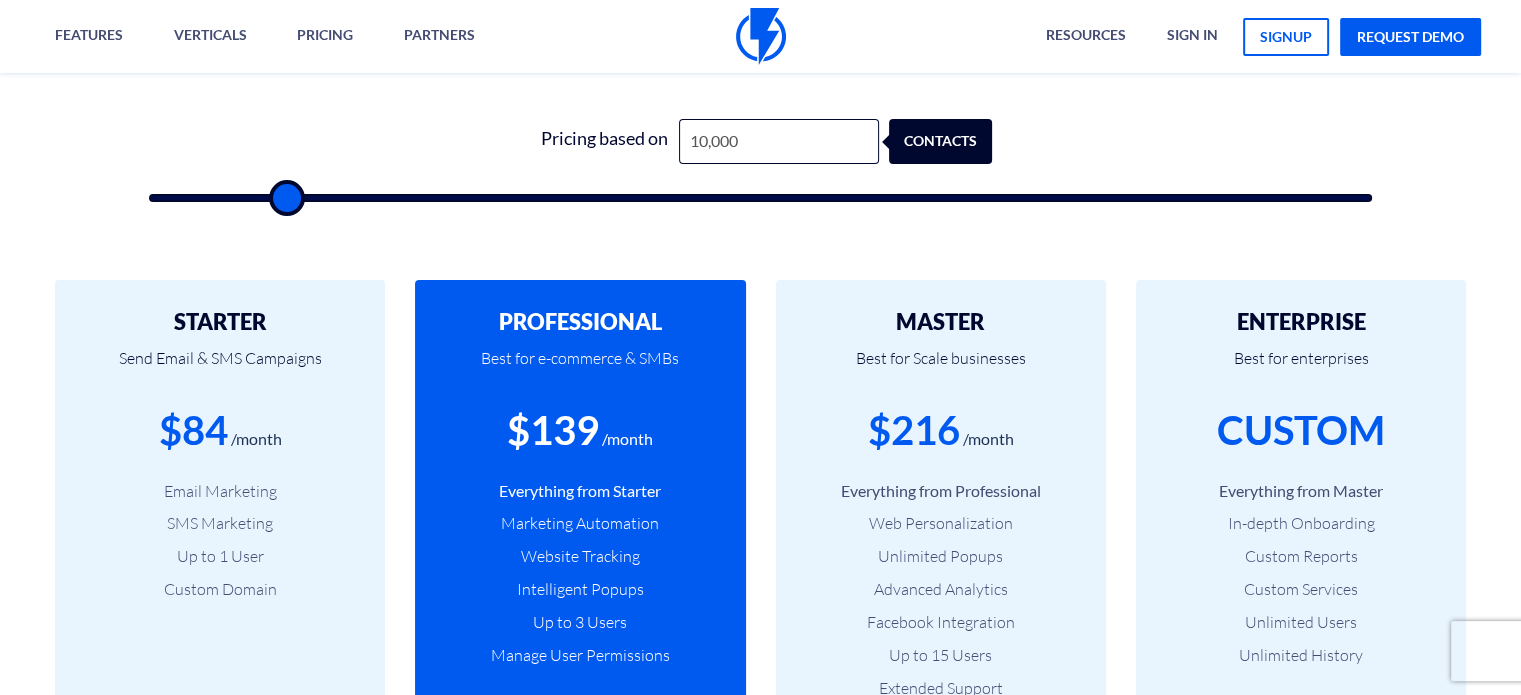 type on "10,500" 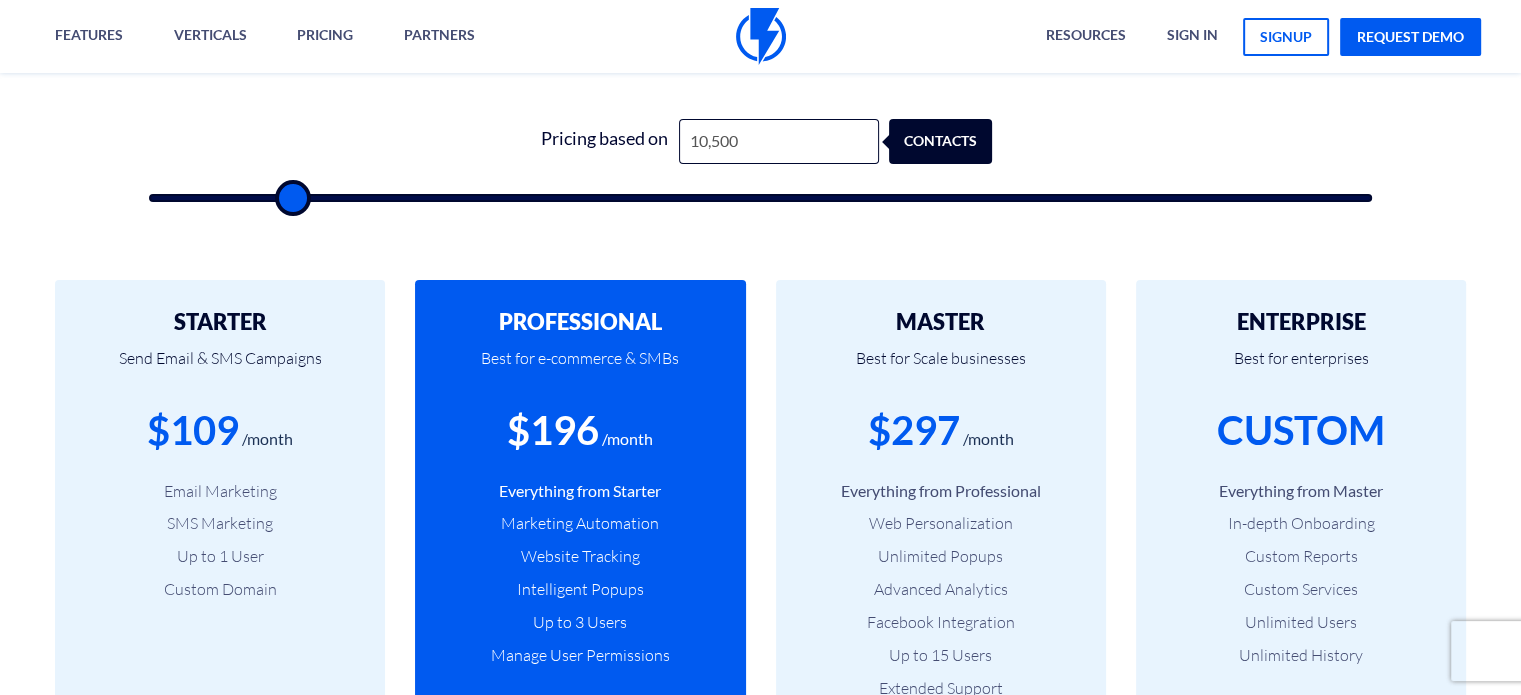 type on "11,000" 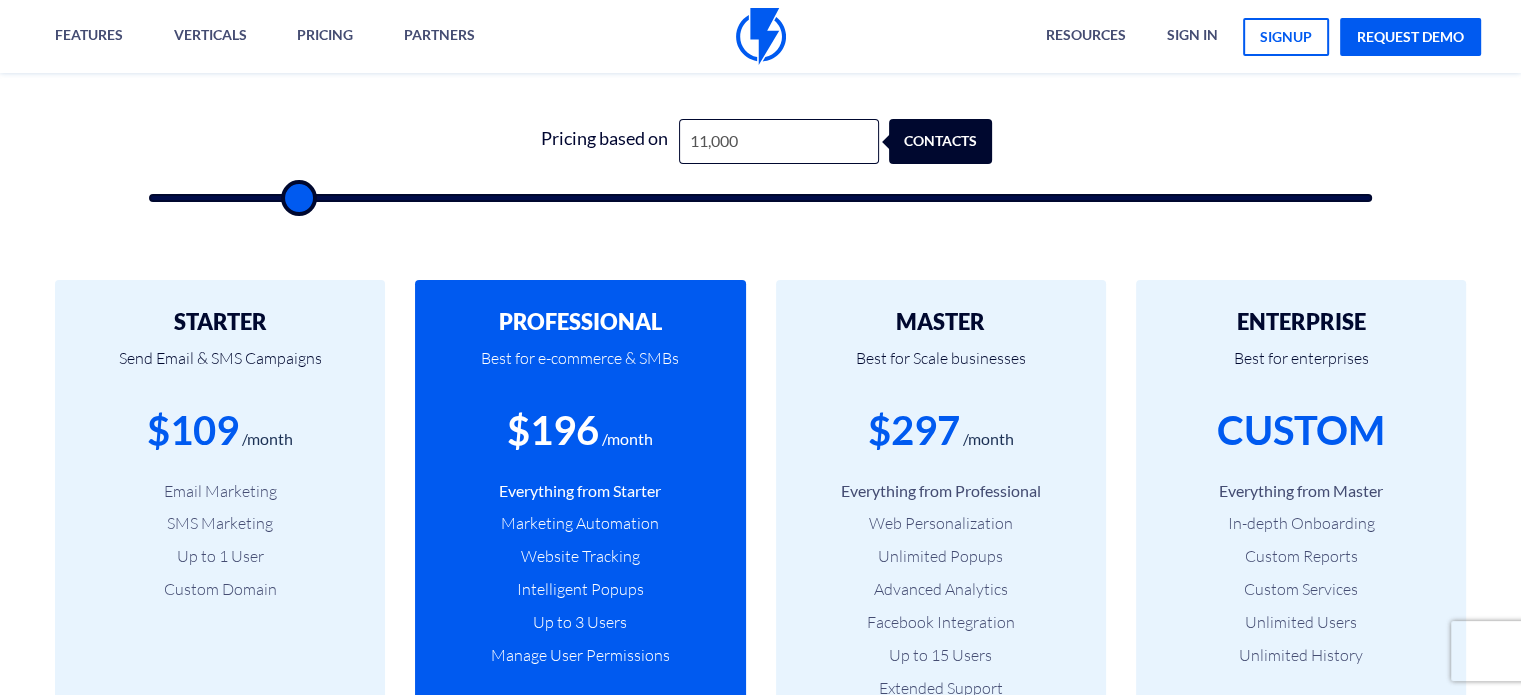 type on "11,500" 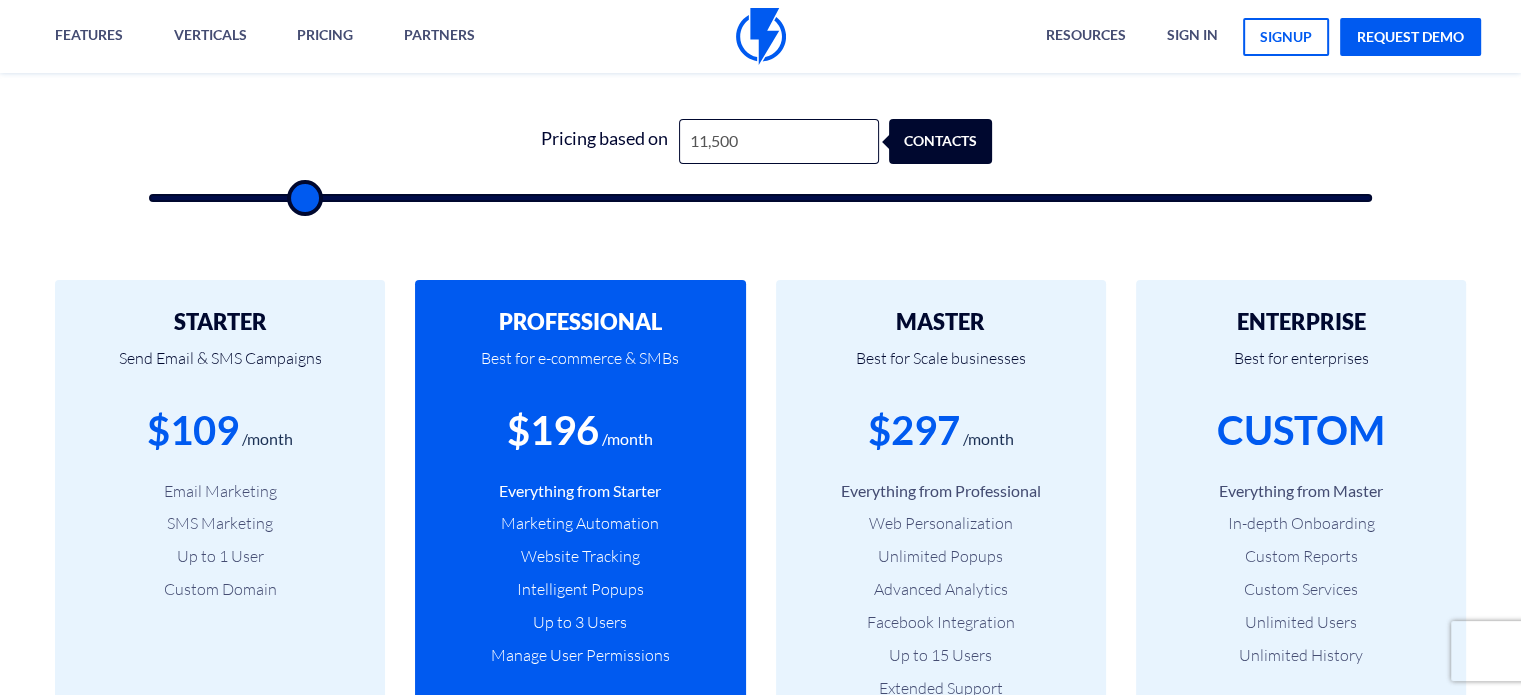 type on "12,000" 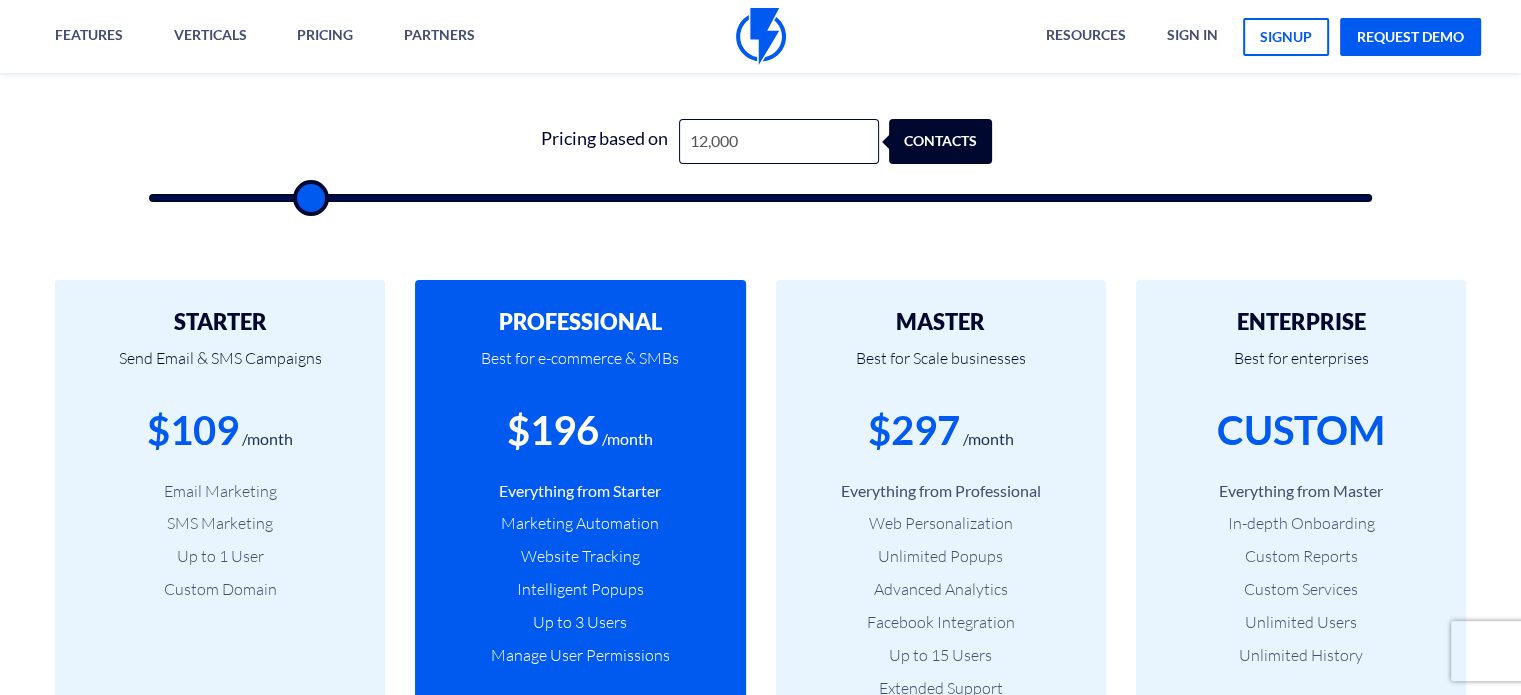 type on "12,500" 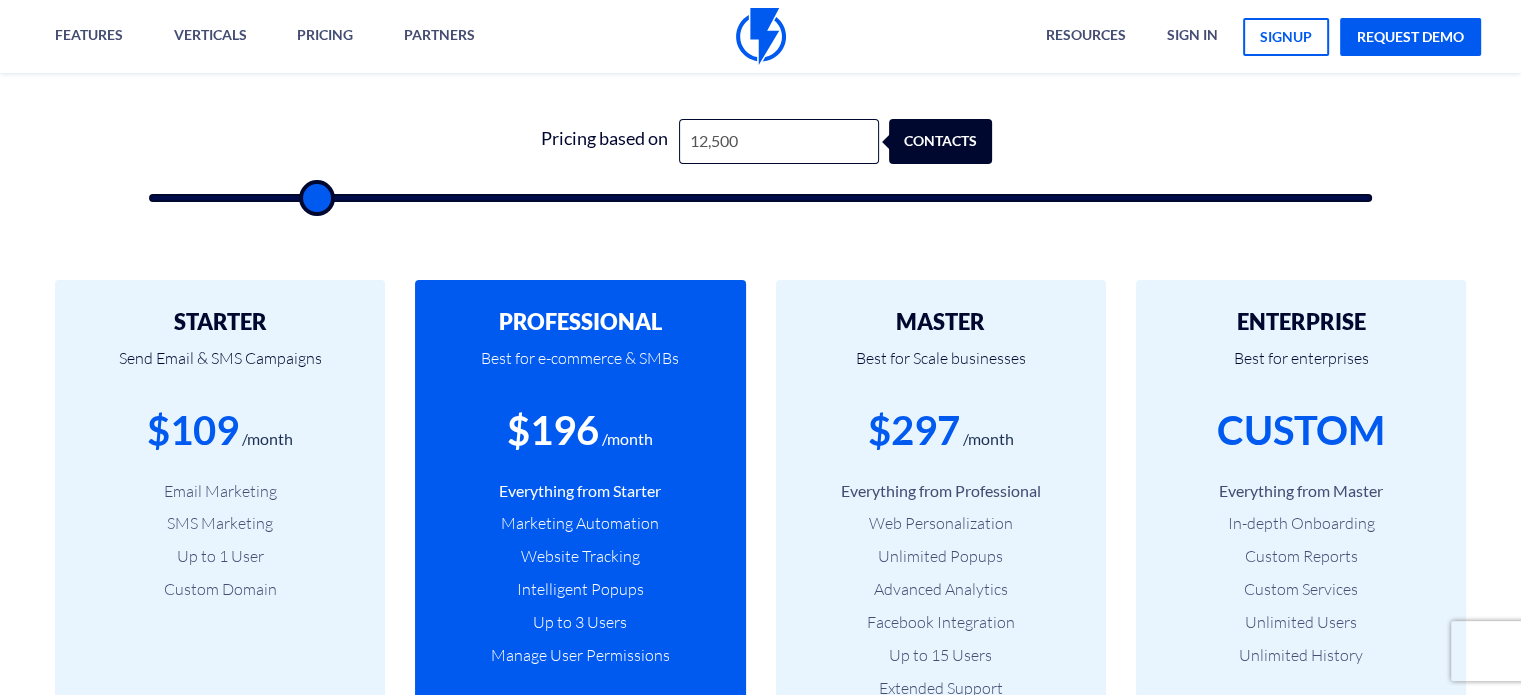 type on "13,000" 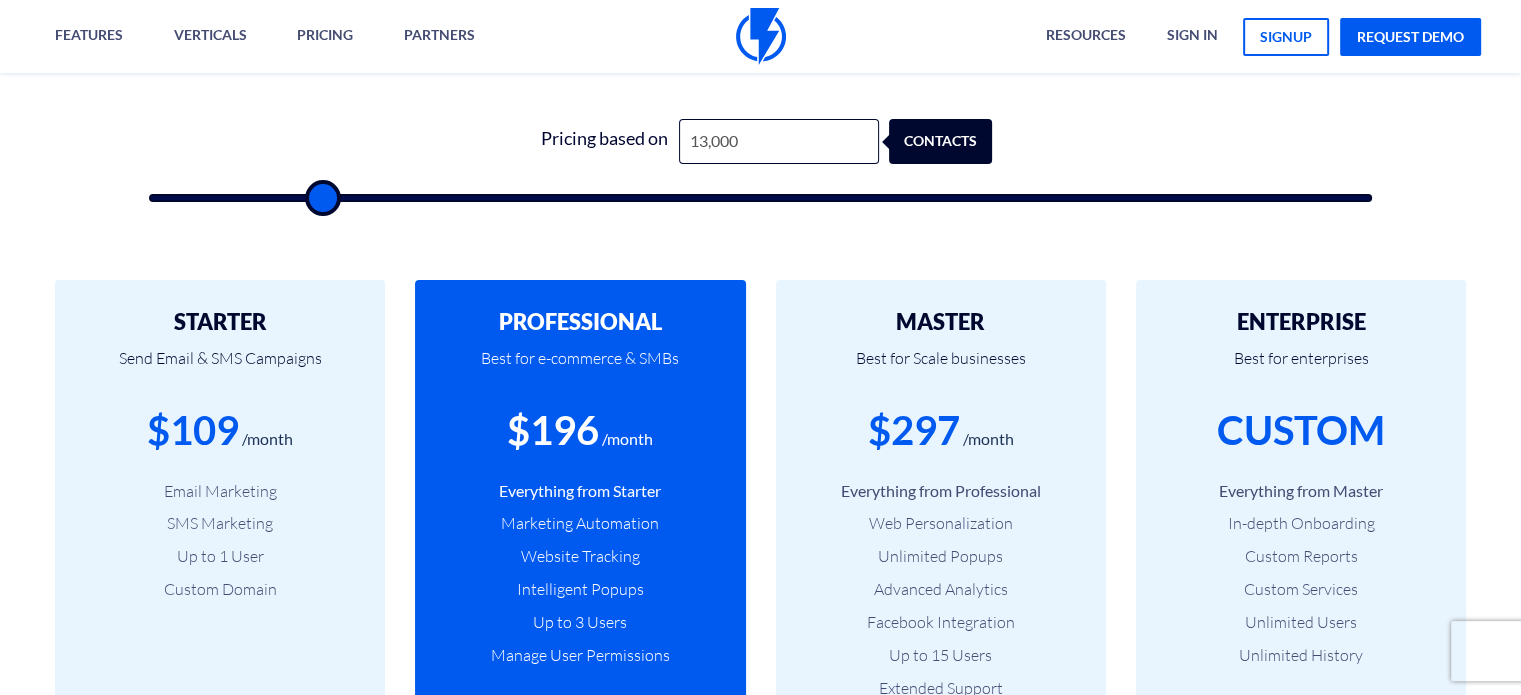 type on "13,500" 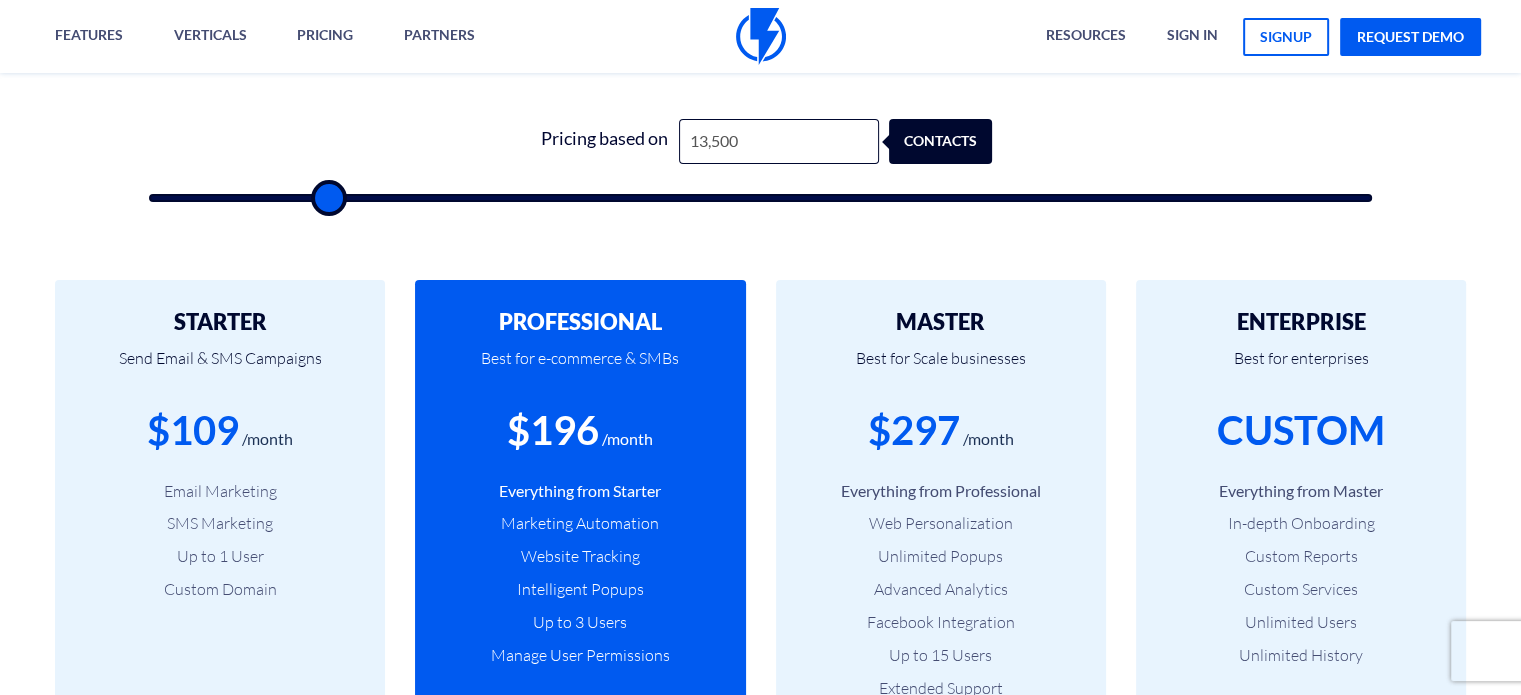 type on "14,000" 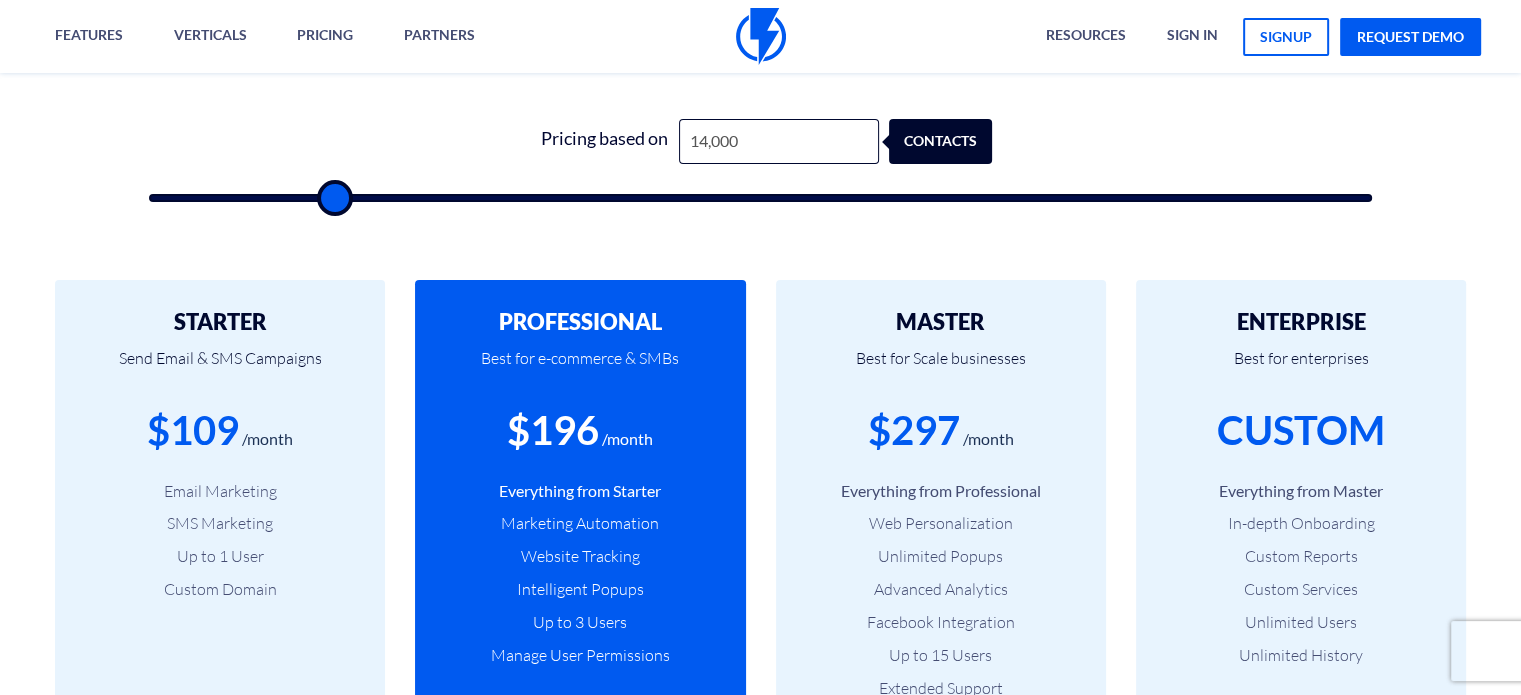 type on "14,500" 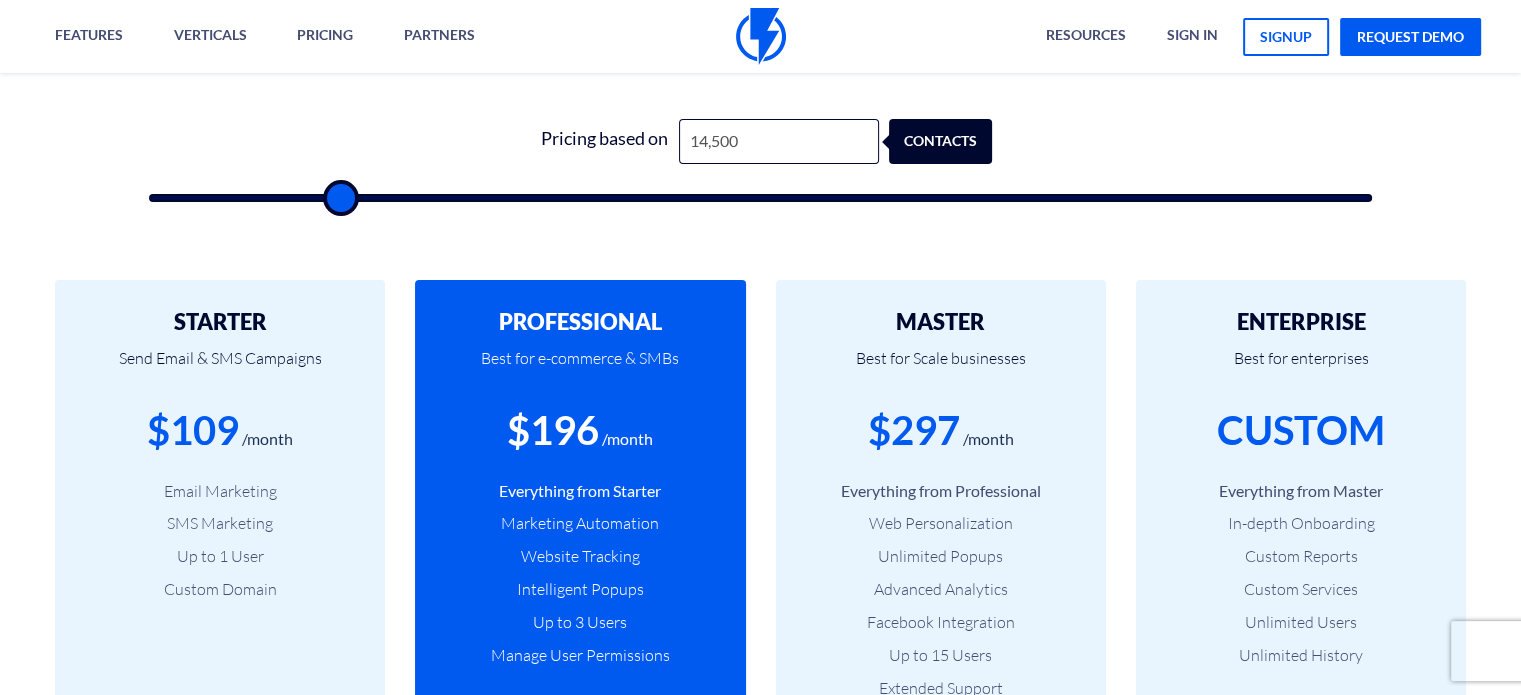 type on "15,000" 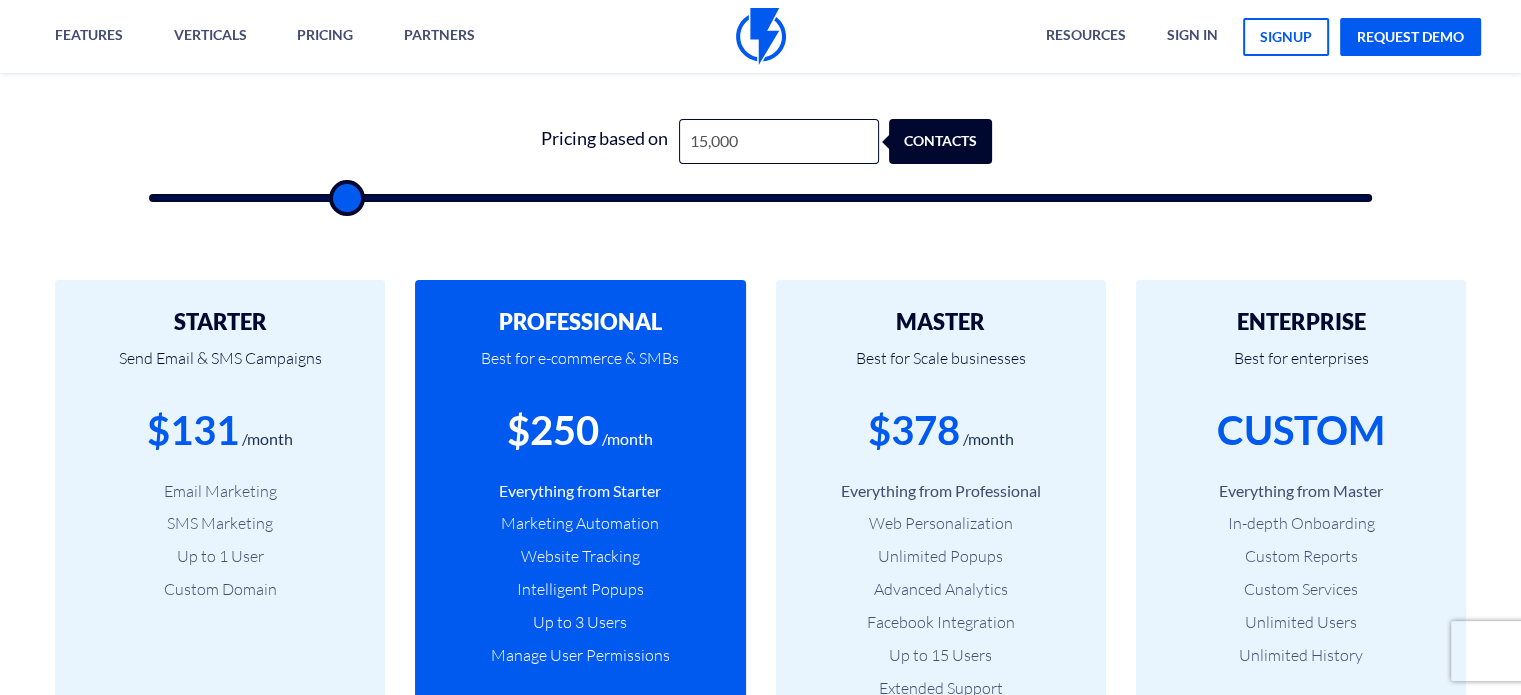 type on "15,500" 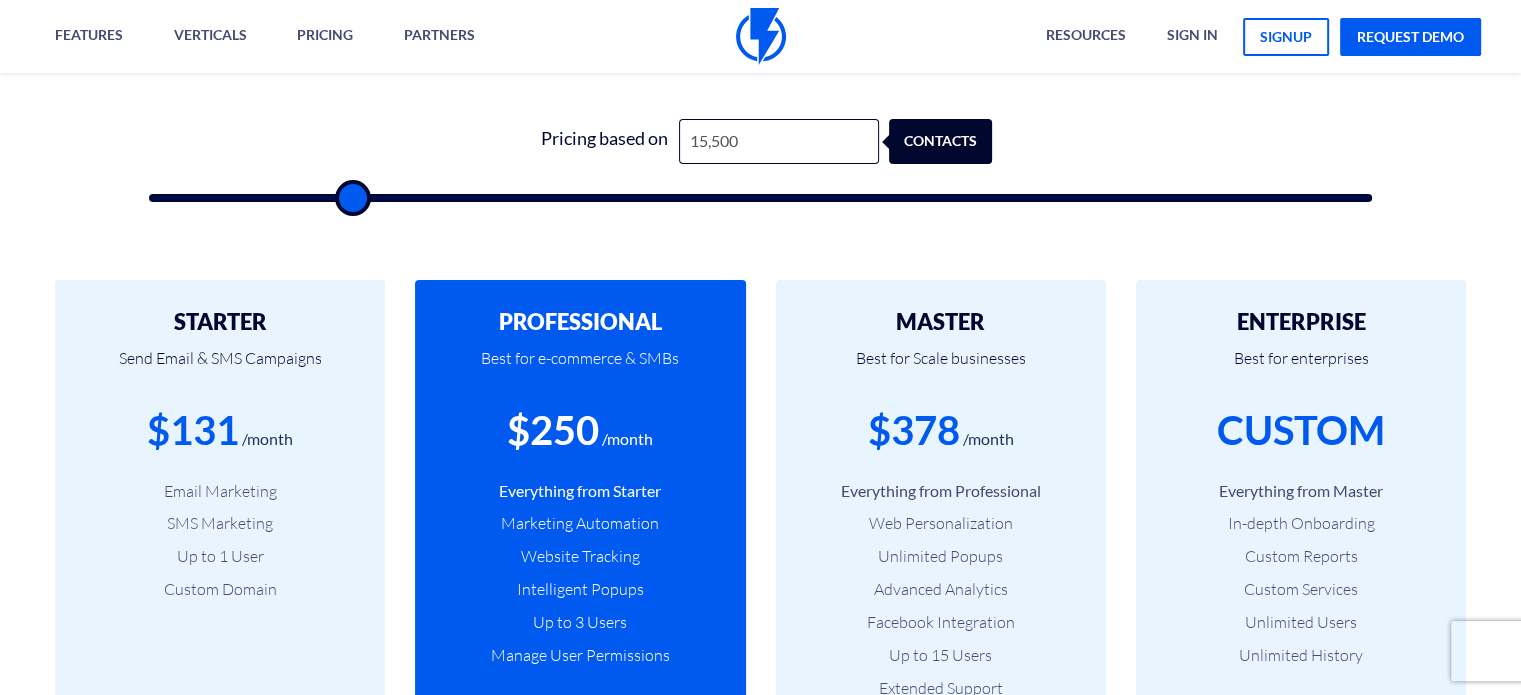 type on "16,000" 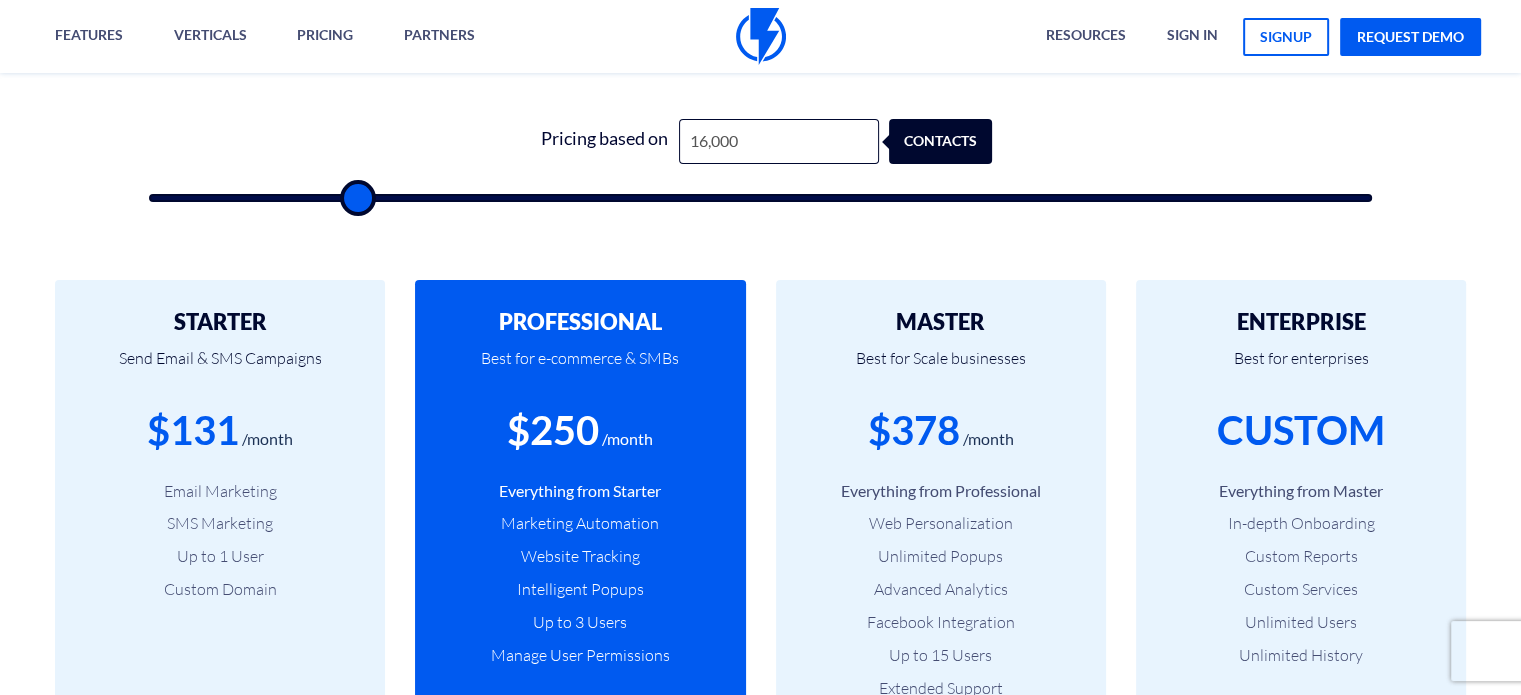 type on "16,500" 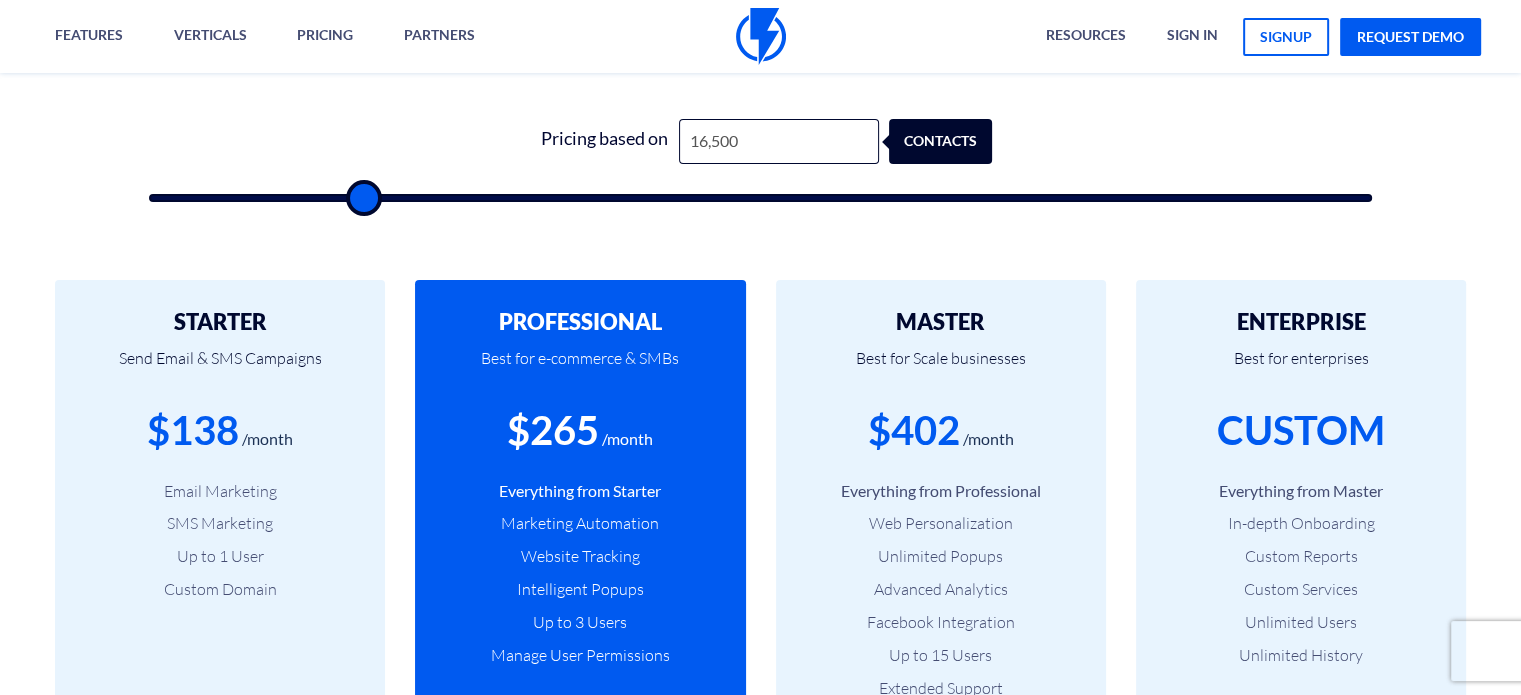 type on "16,000" 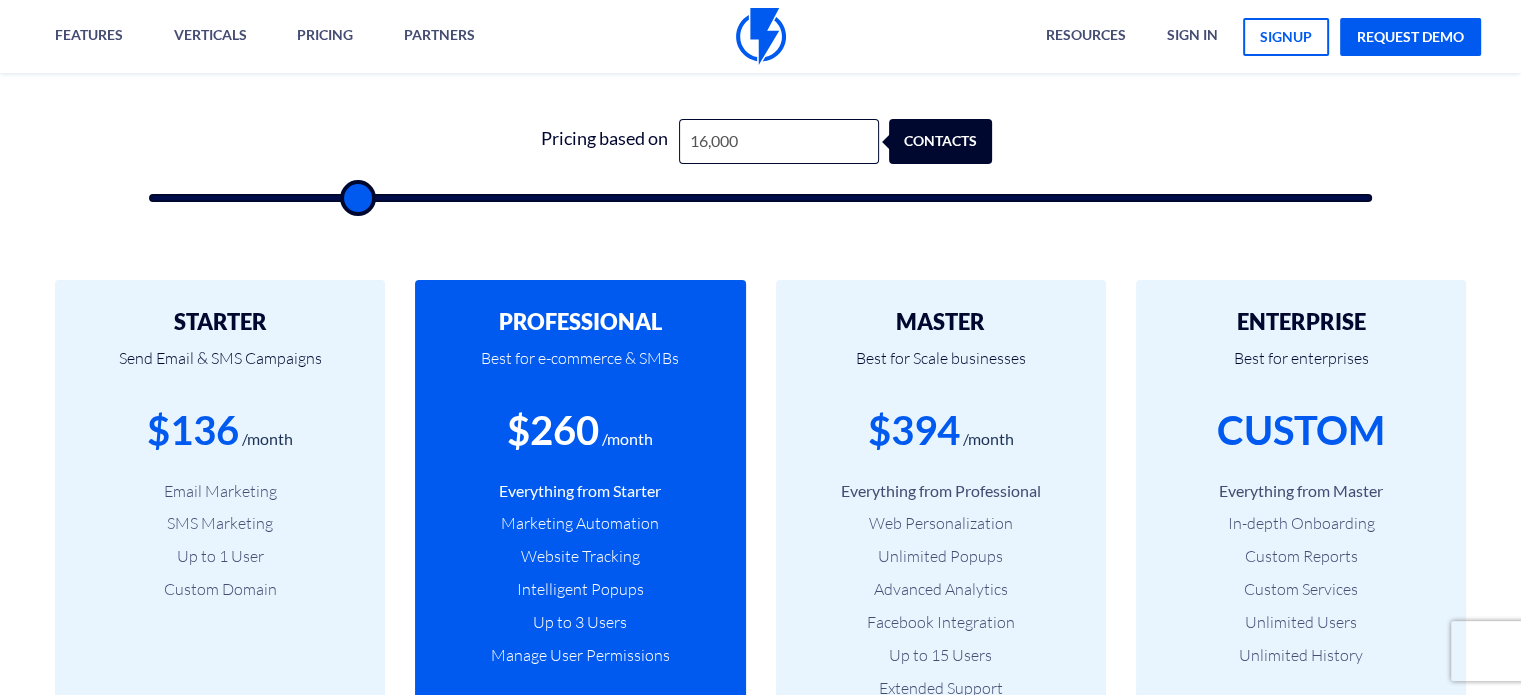 type on "15,500" 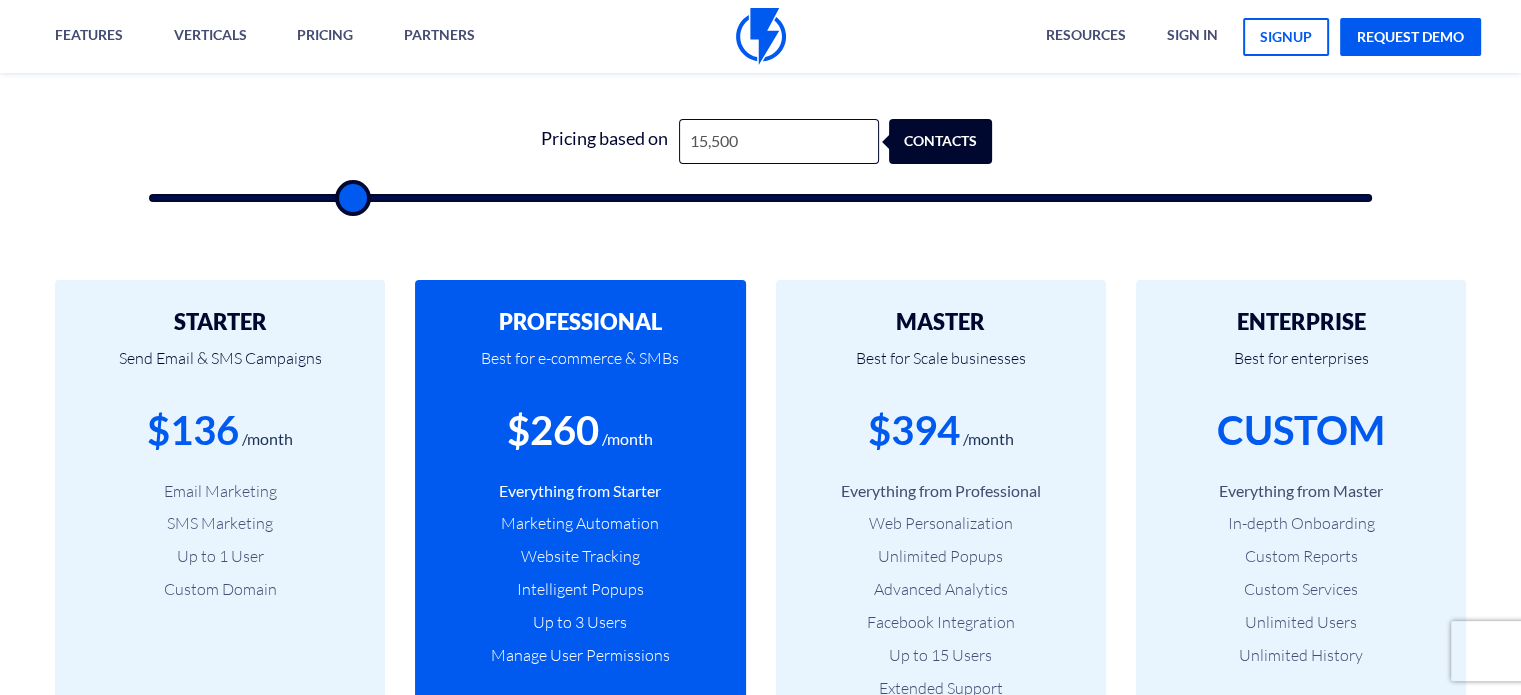 type on "15,000" 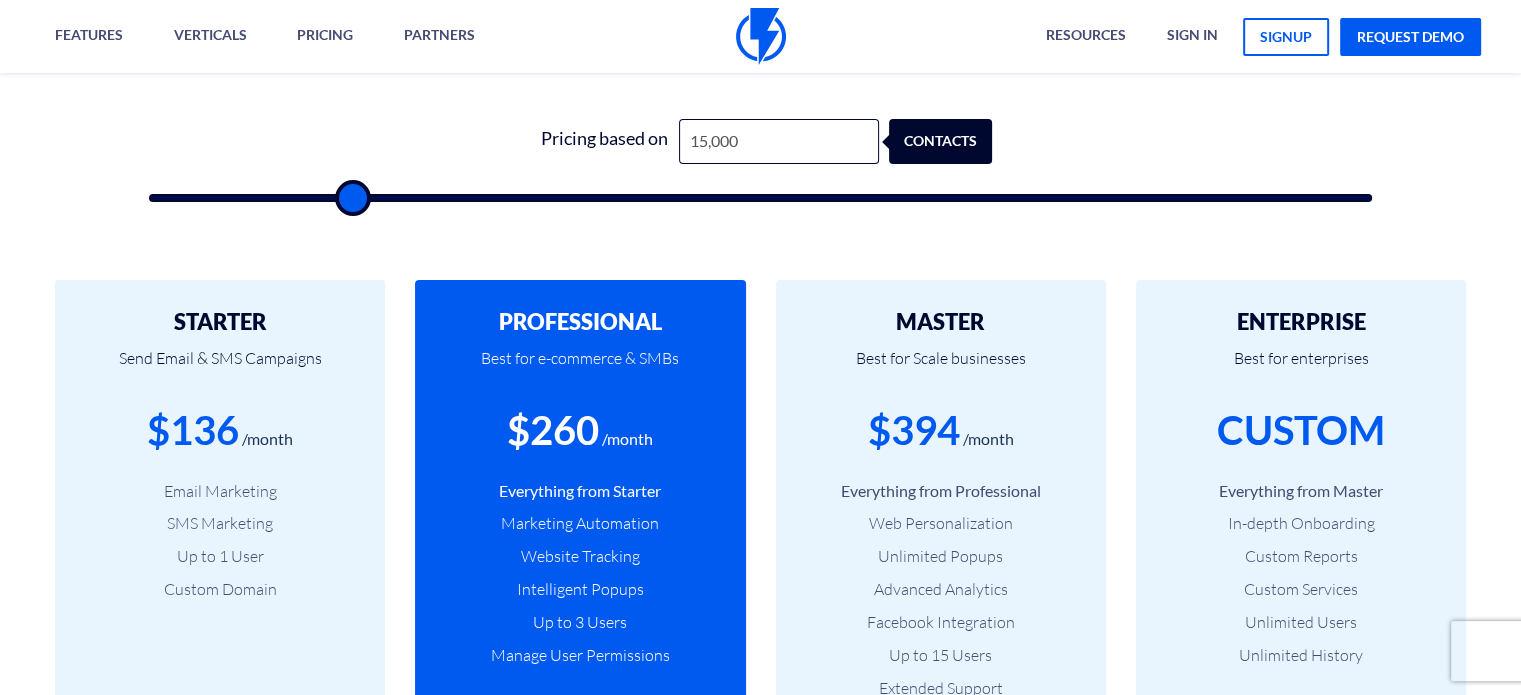 type on "15000" 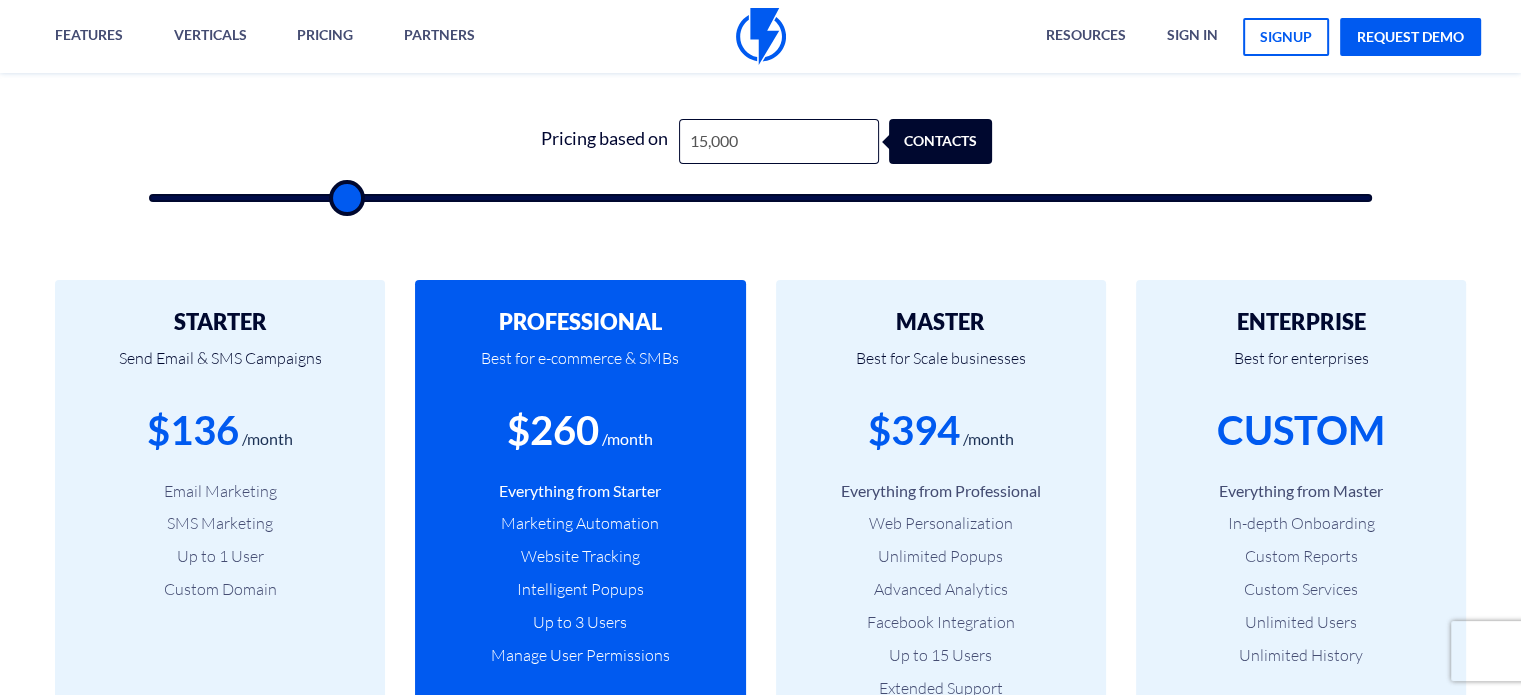 type on "14,500" 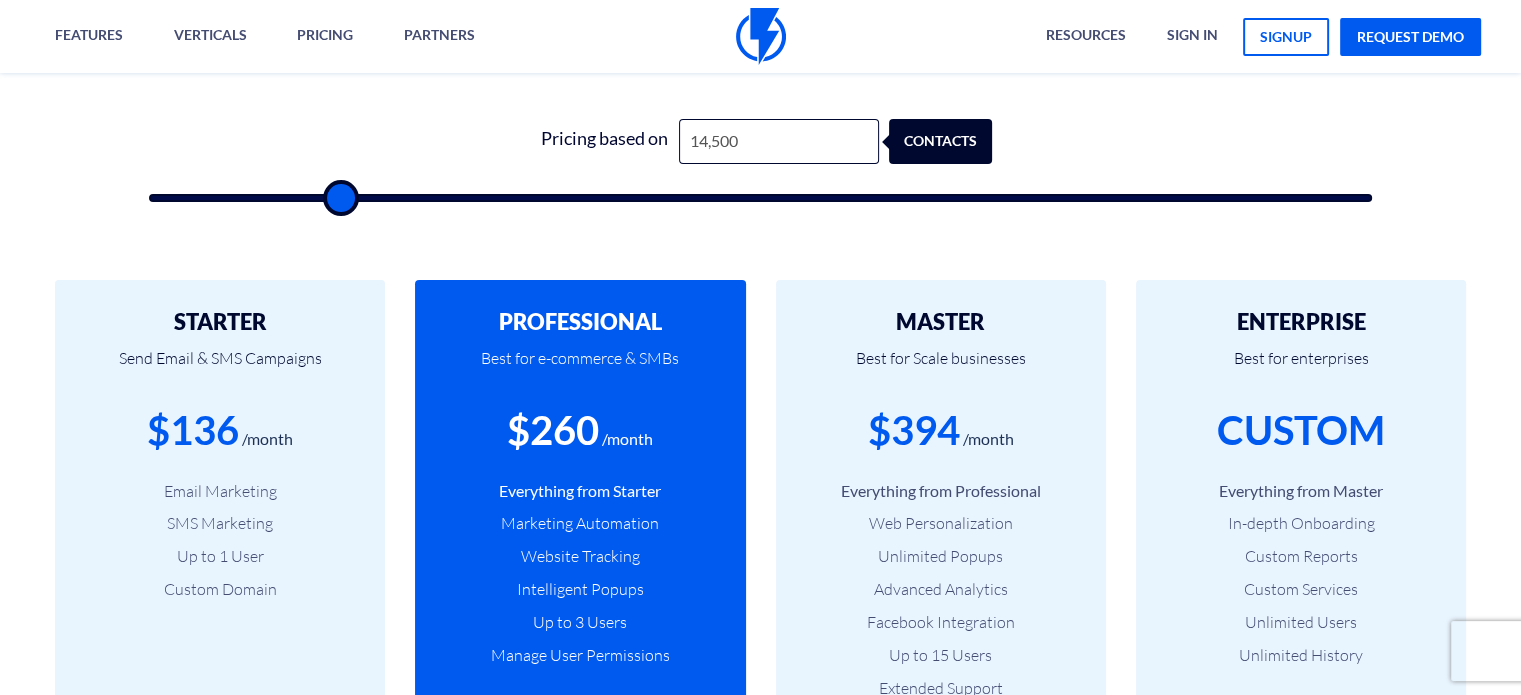 type on "14,000" 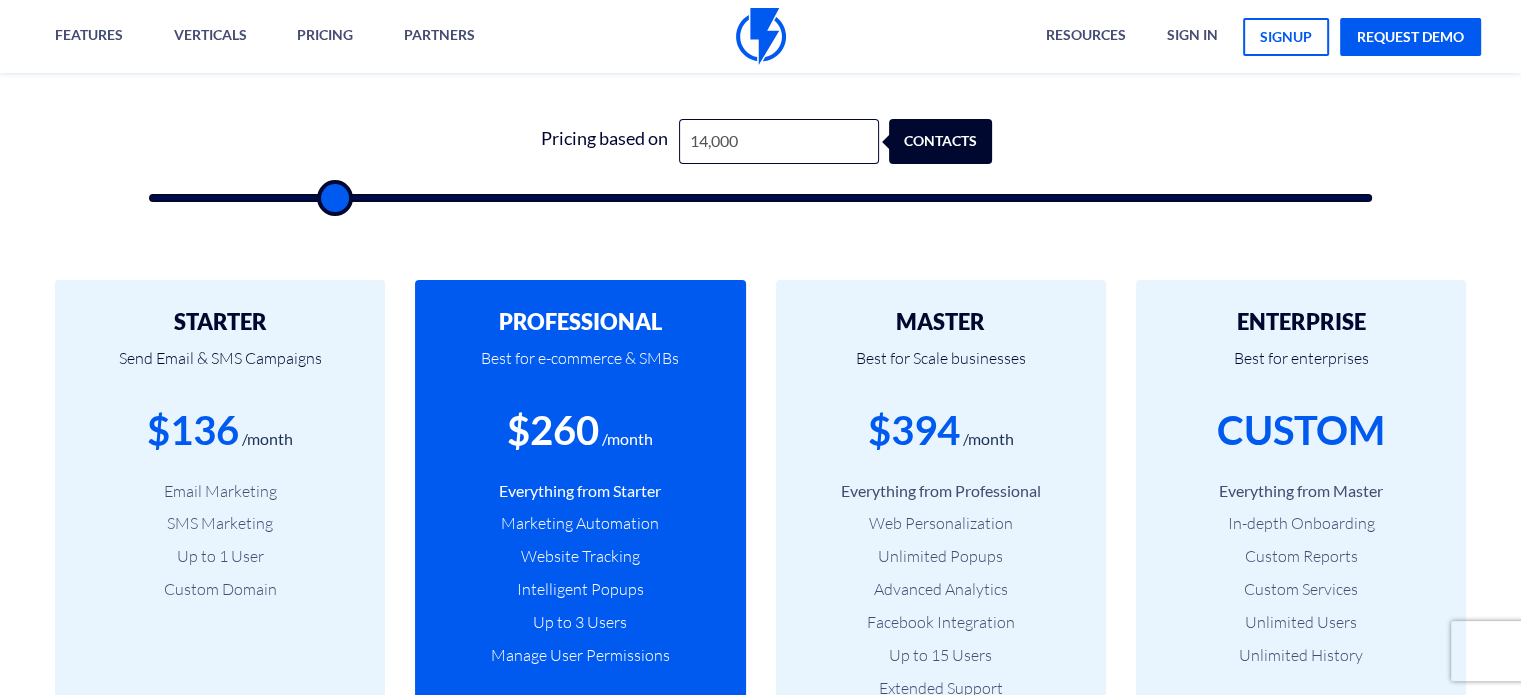 type on "13,500" 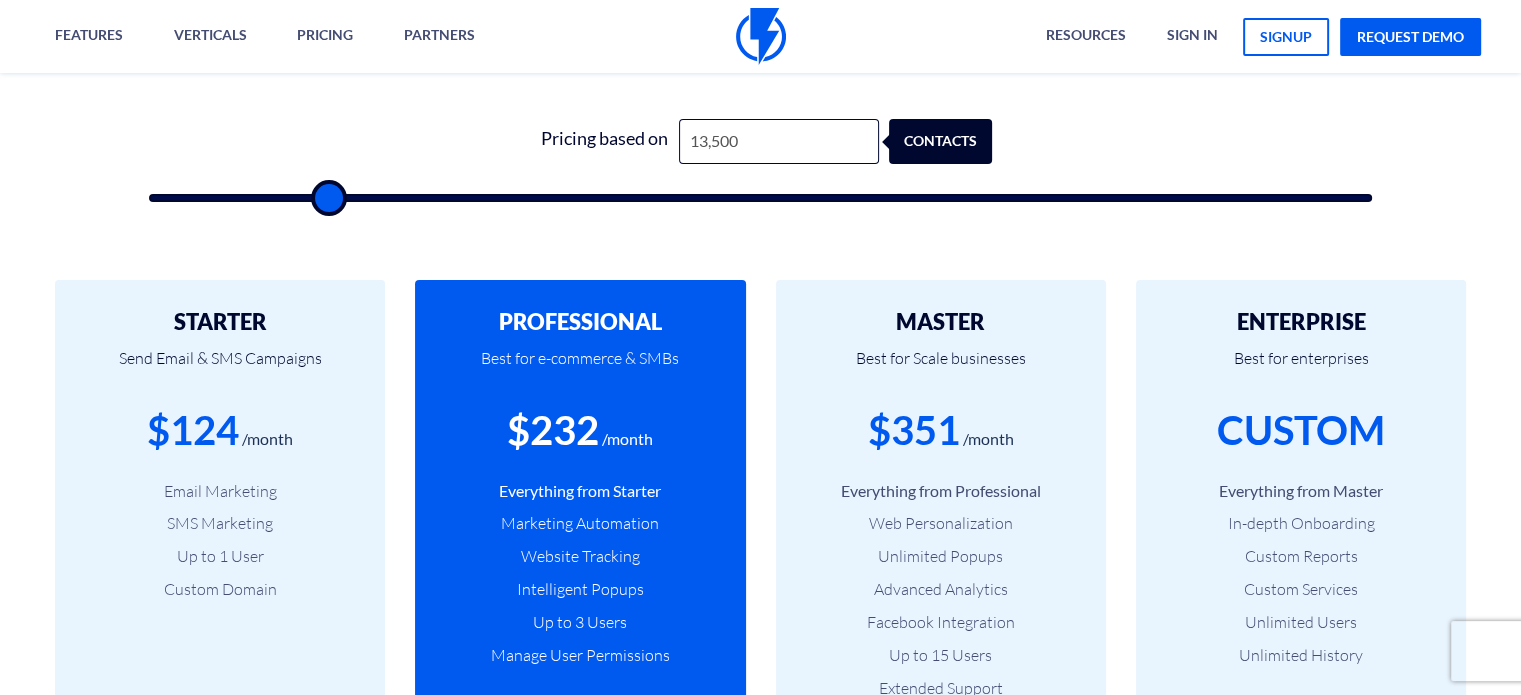 type on "13,000" 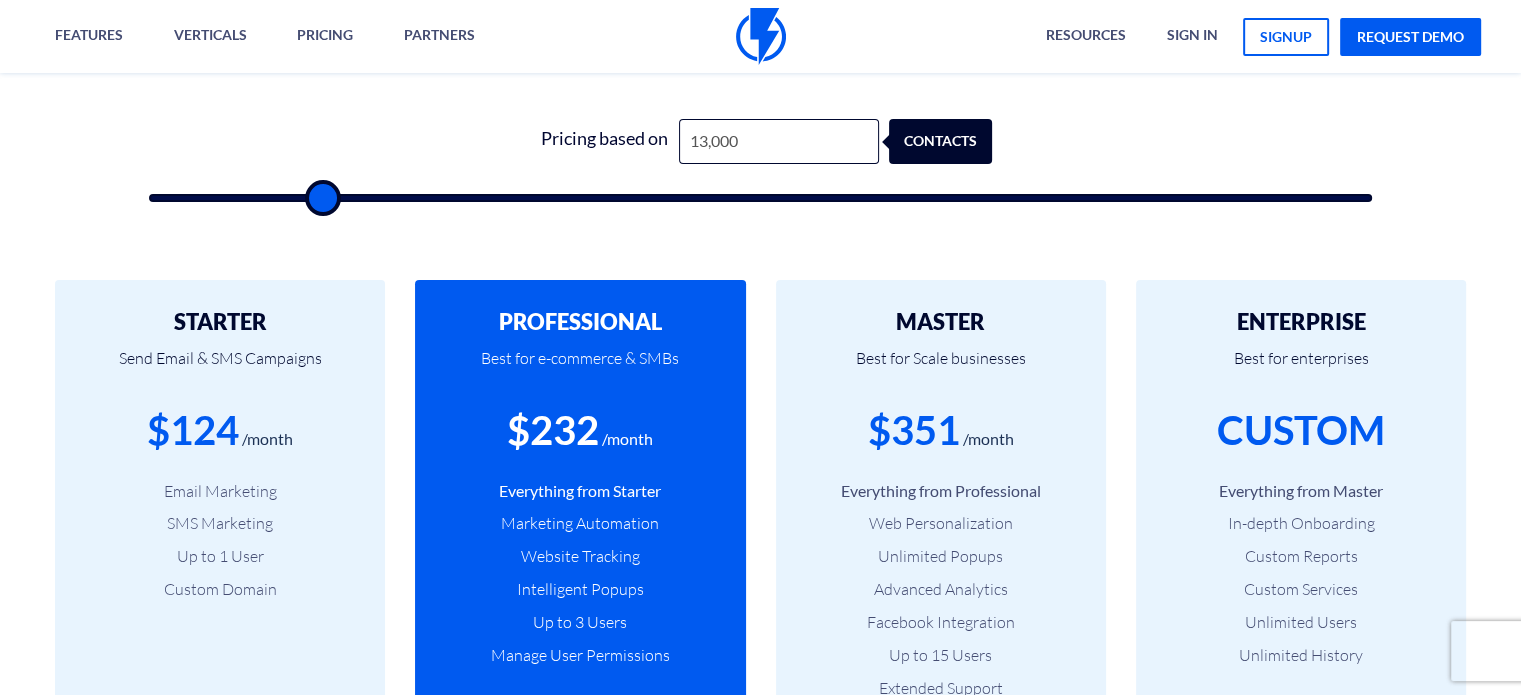 type on "12,500" 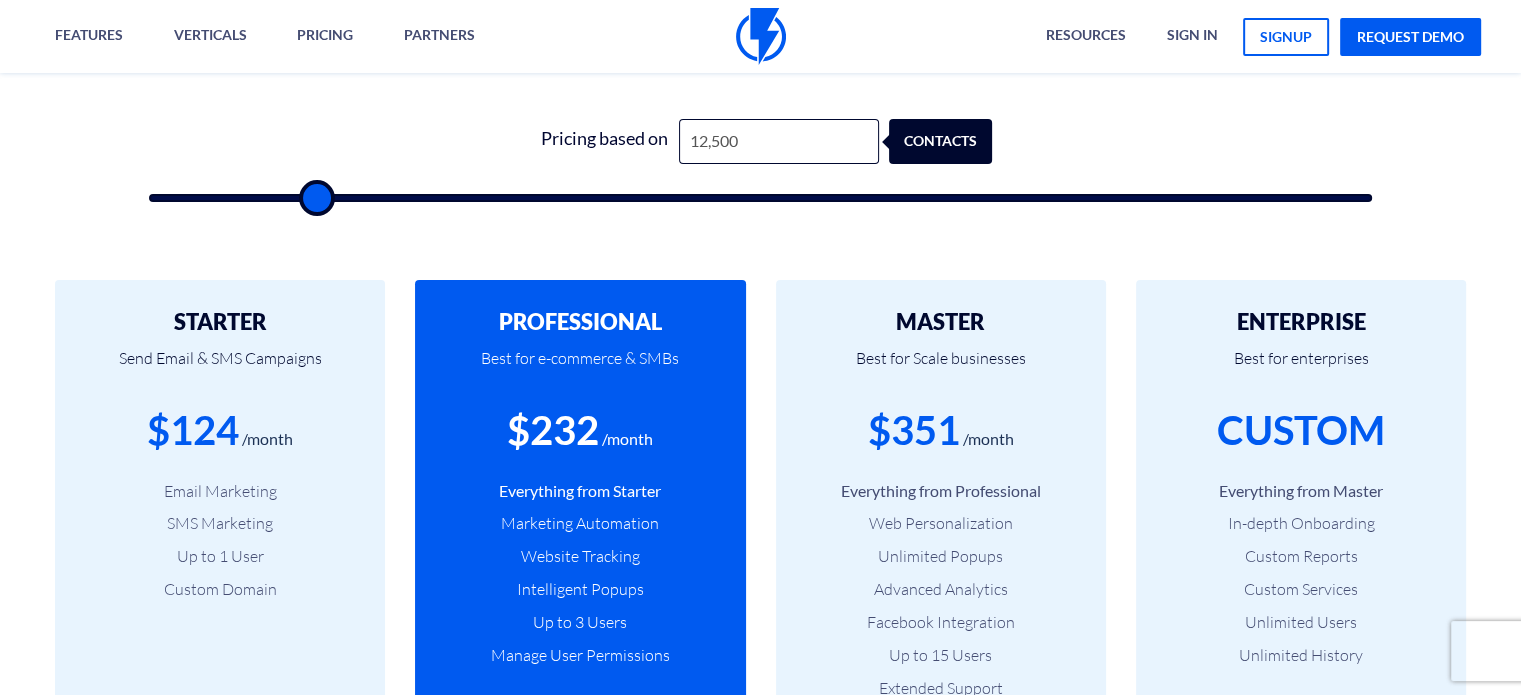 type on "12,000" 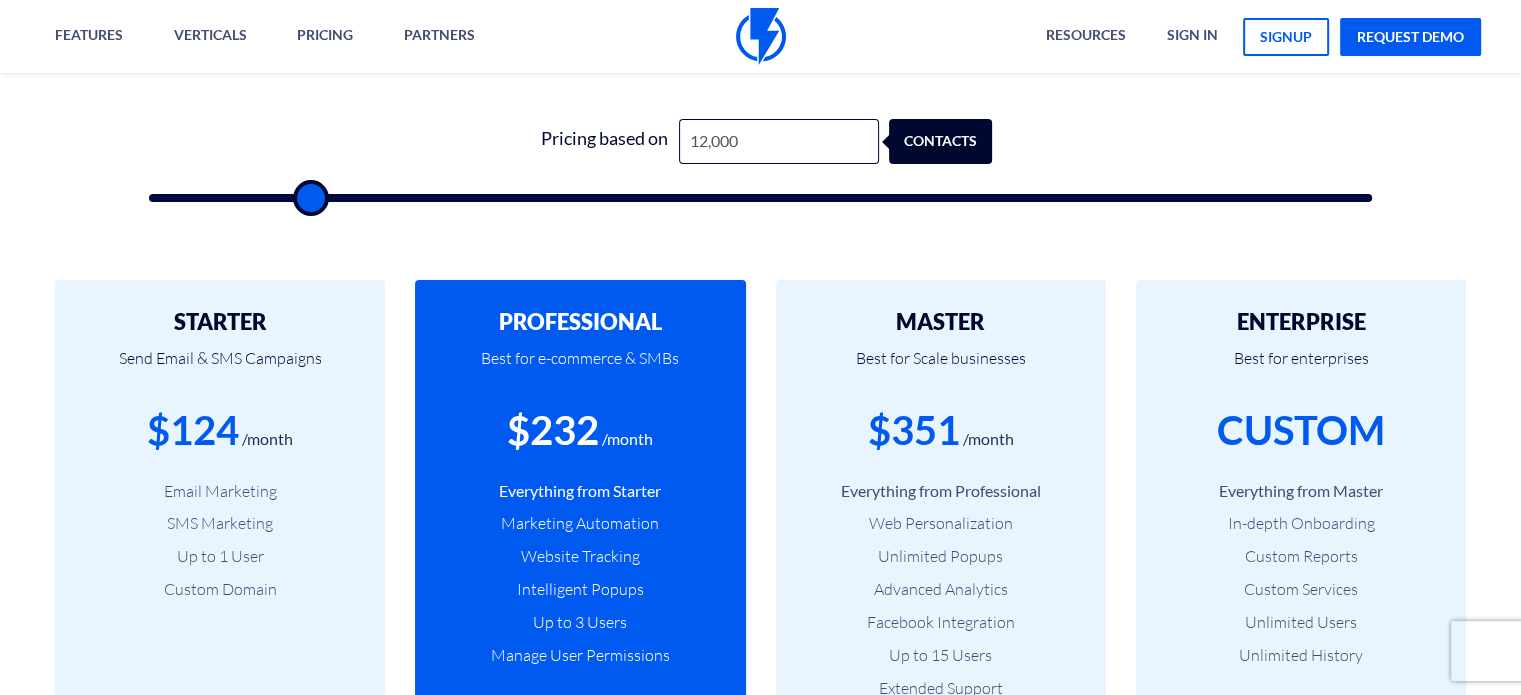 type on "11,500" 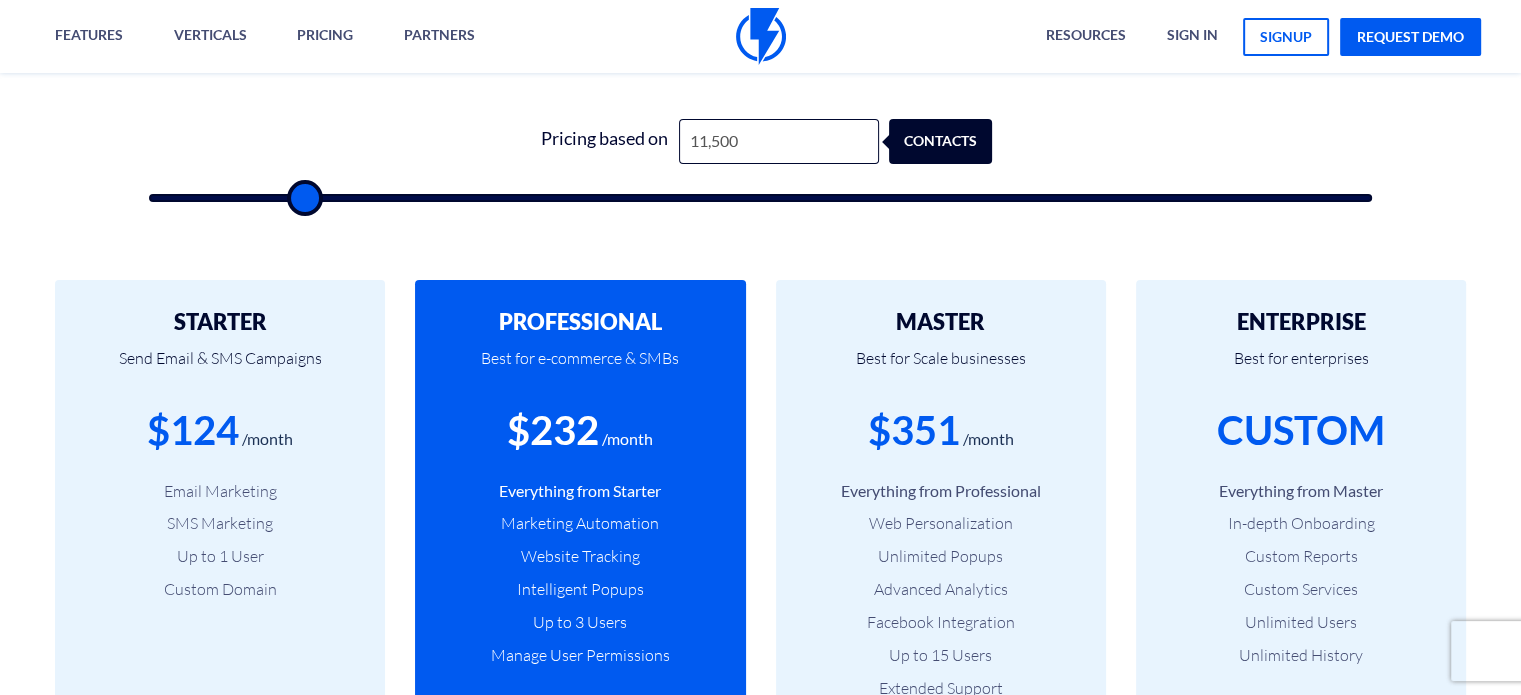 type on "10,500" 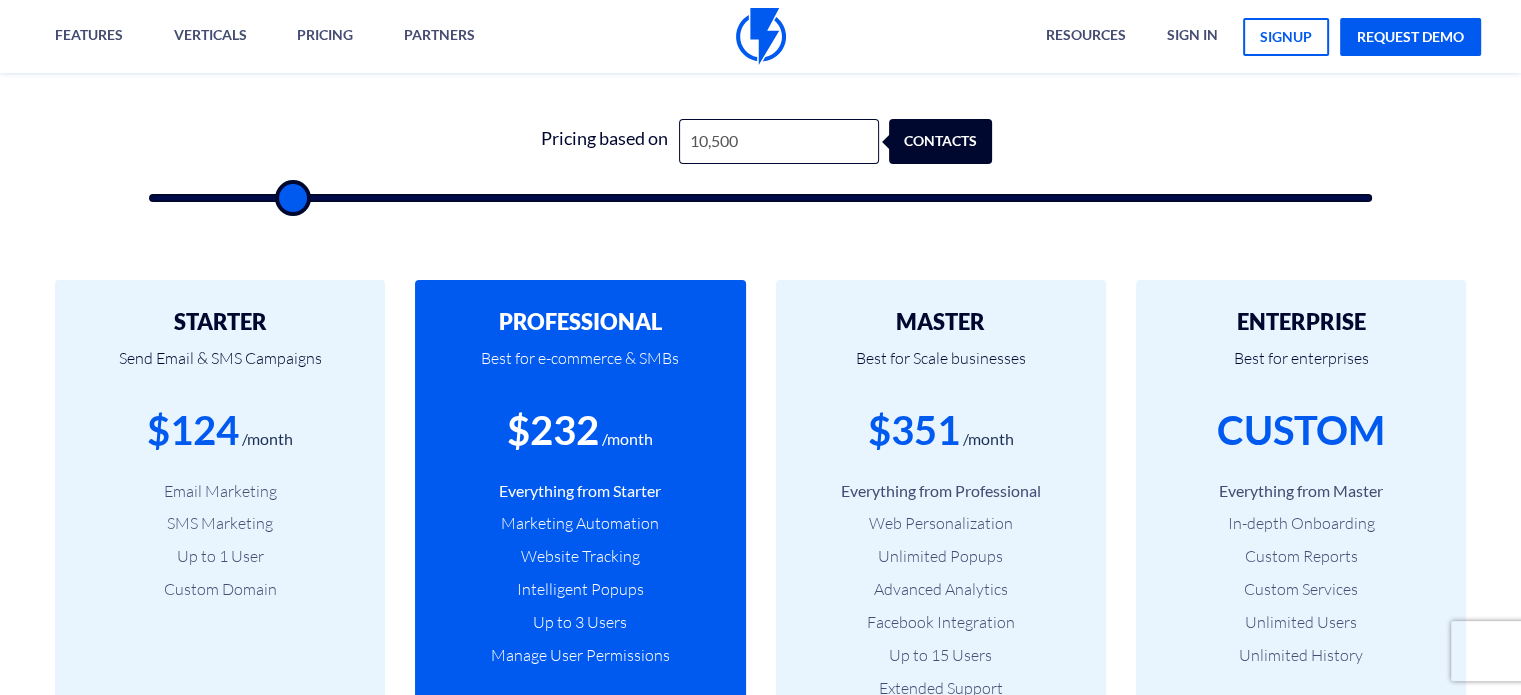 type on "10,000" 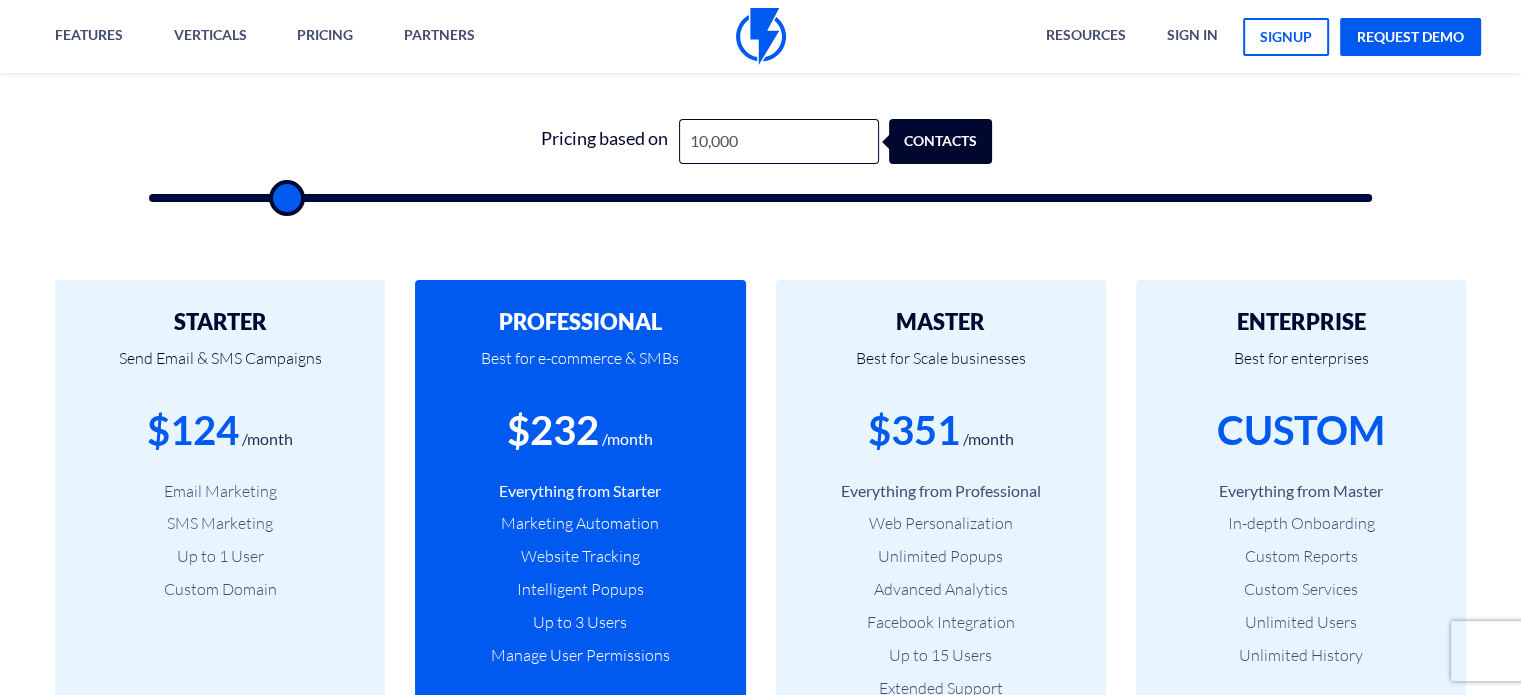 type on "9,500" 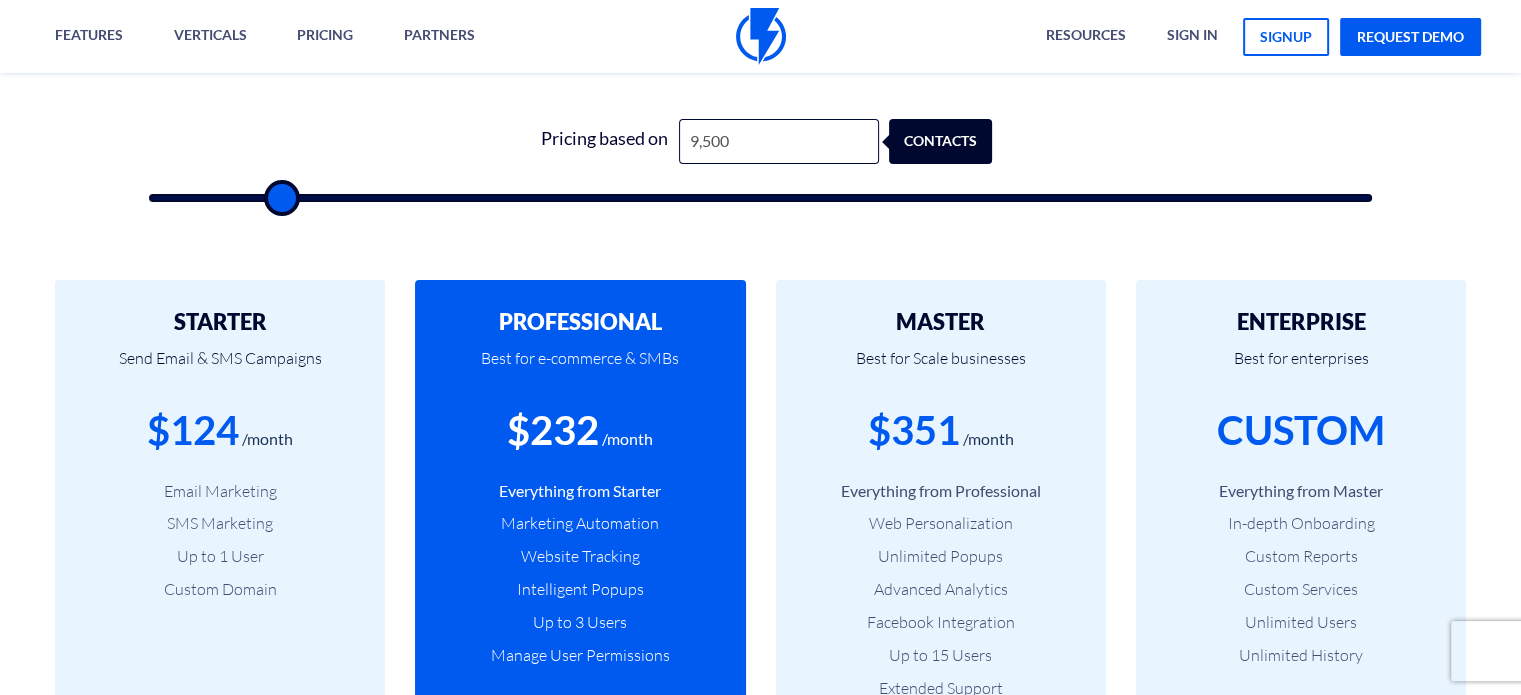 type on "9,000" 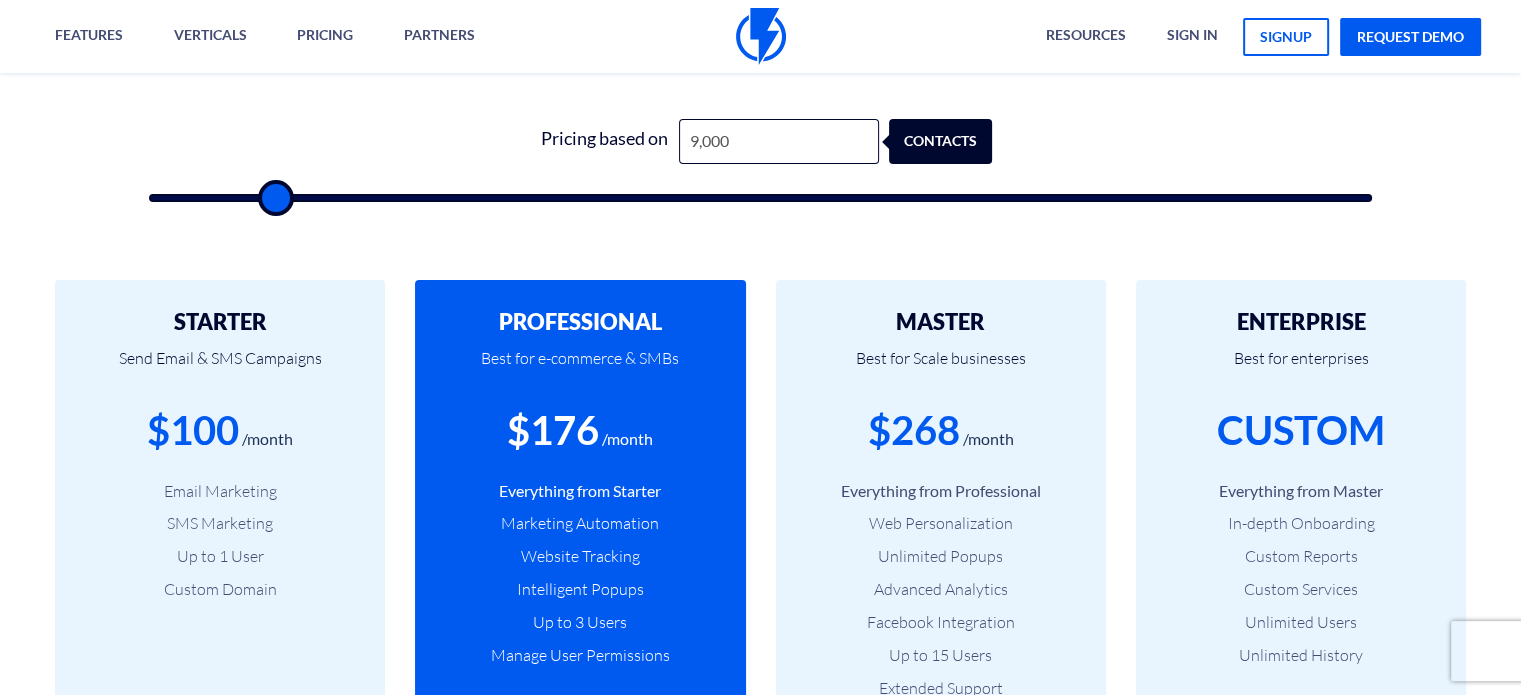 type on "8,500" 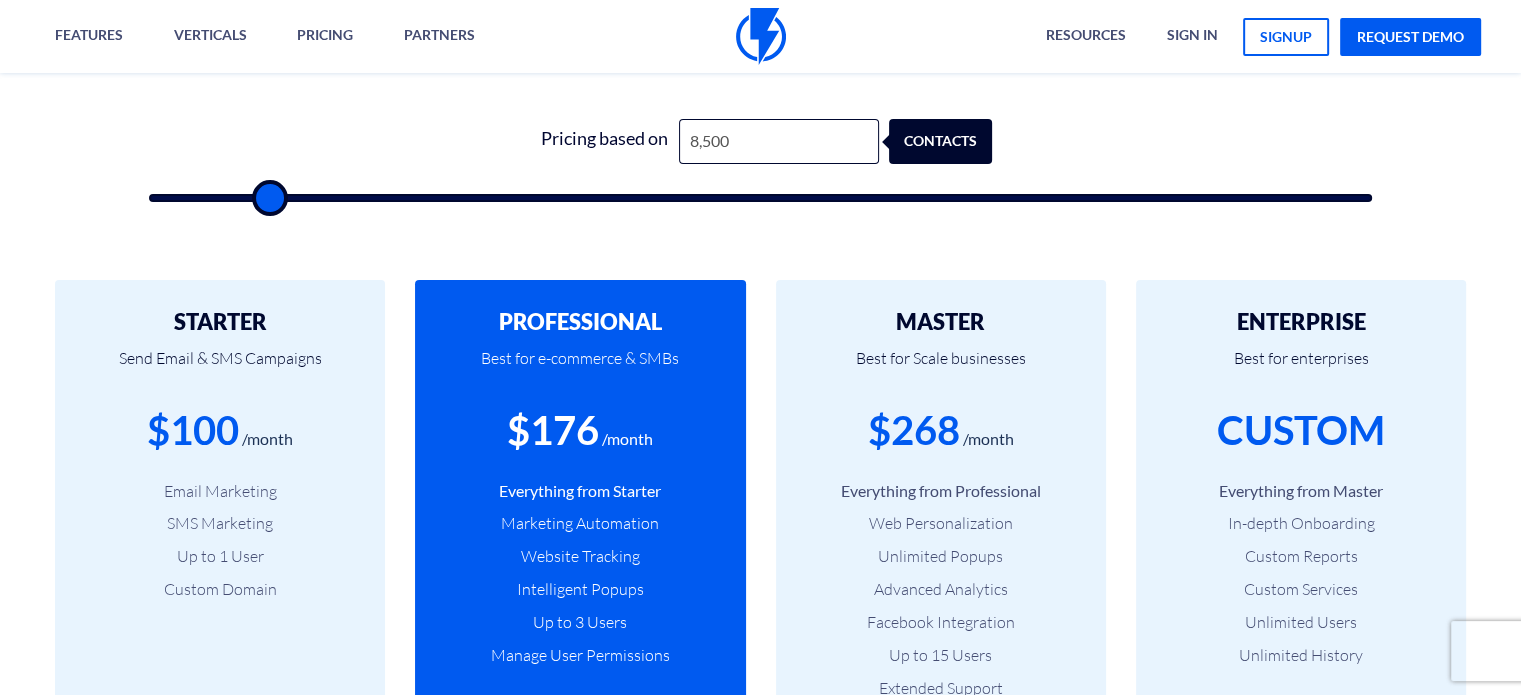 type on "8,000" 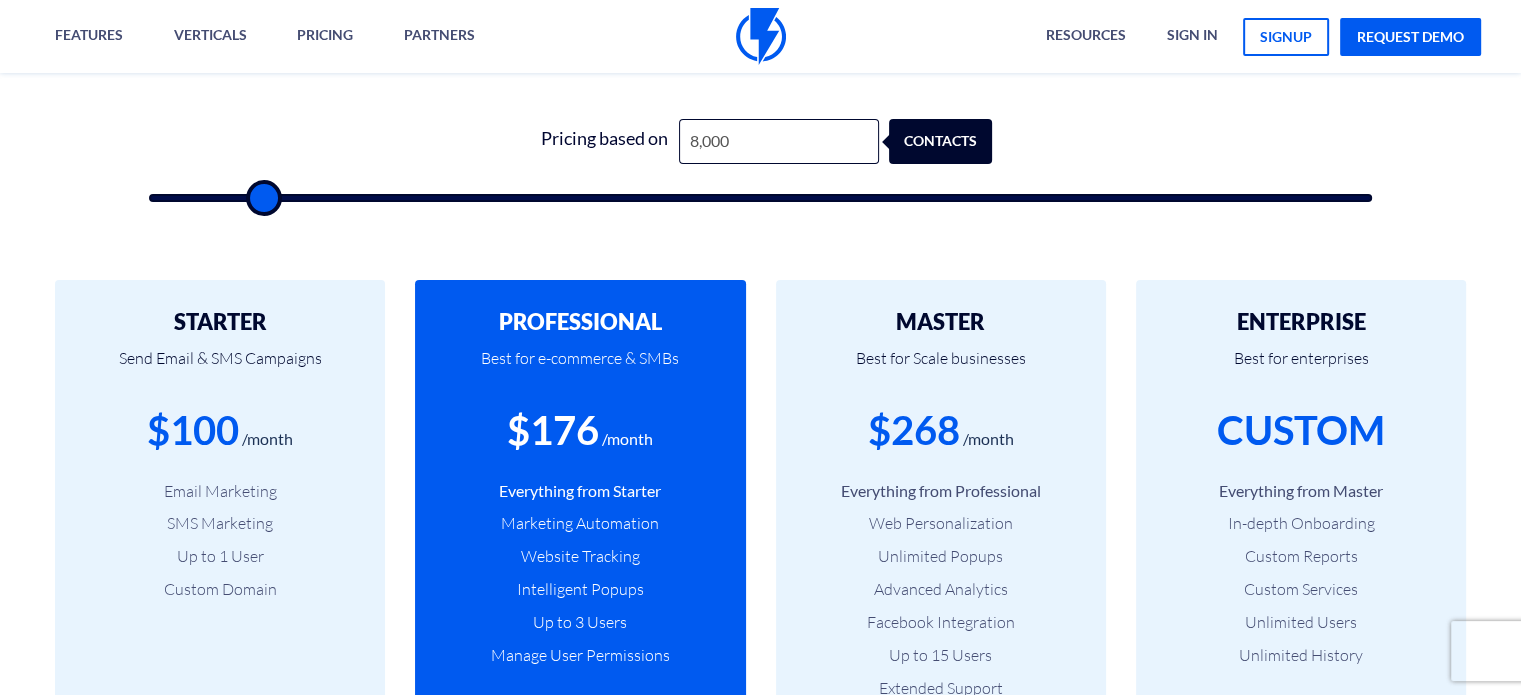 type on "7,500" 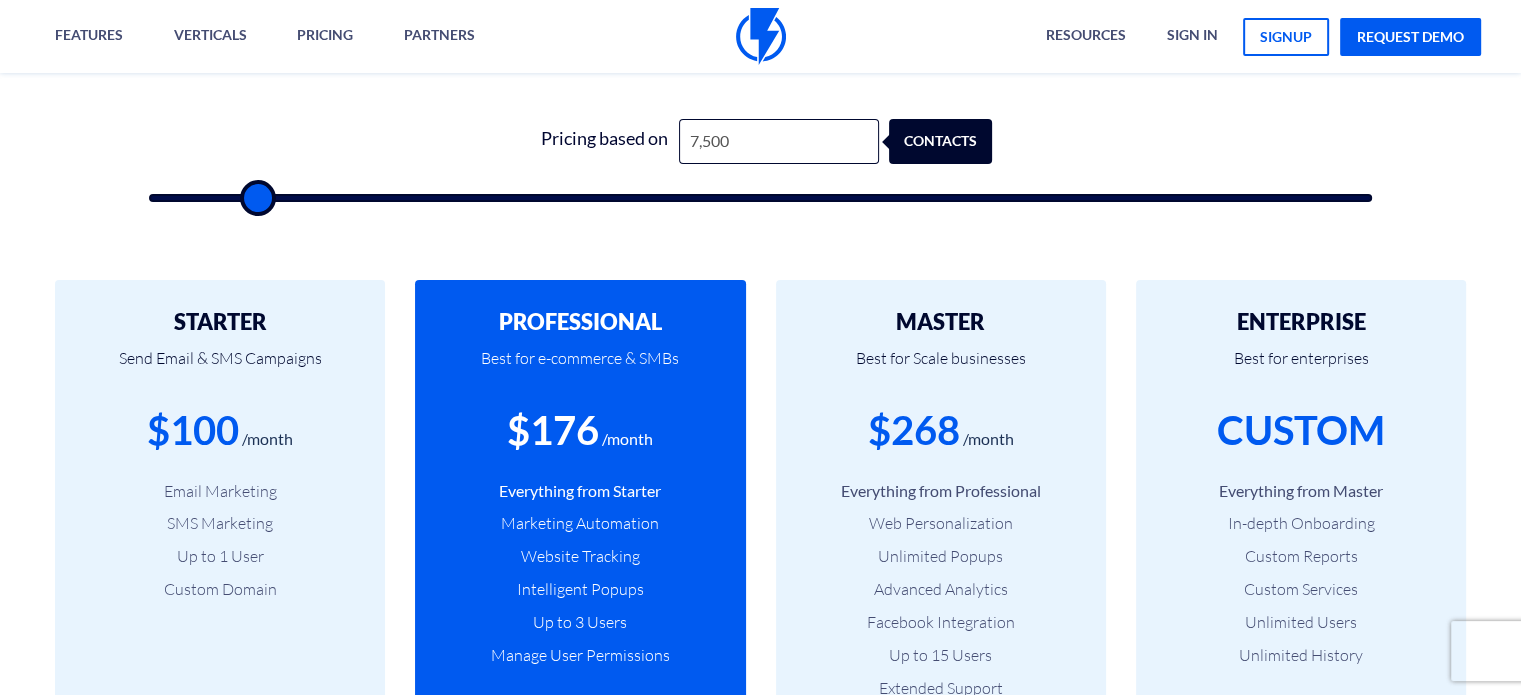 type on "7,000" 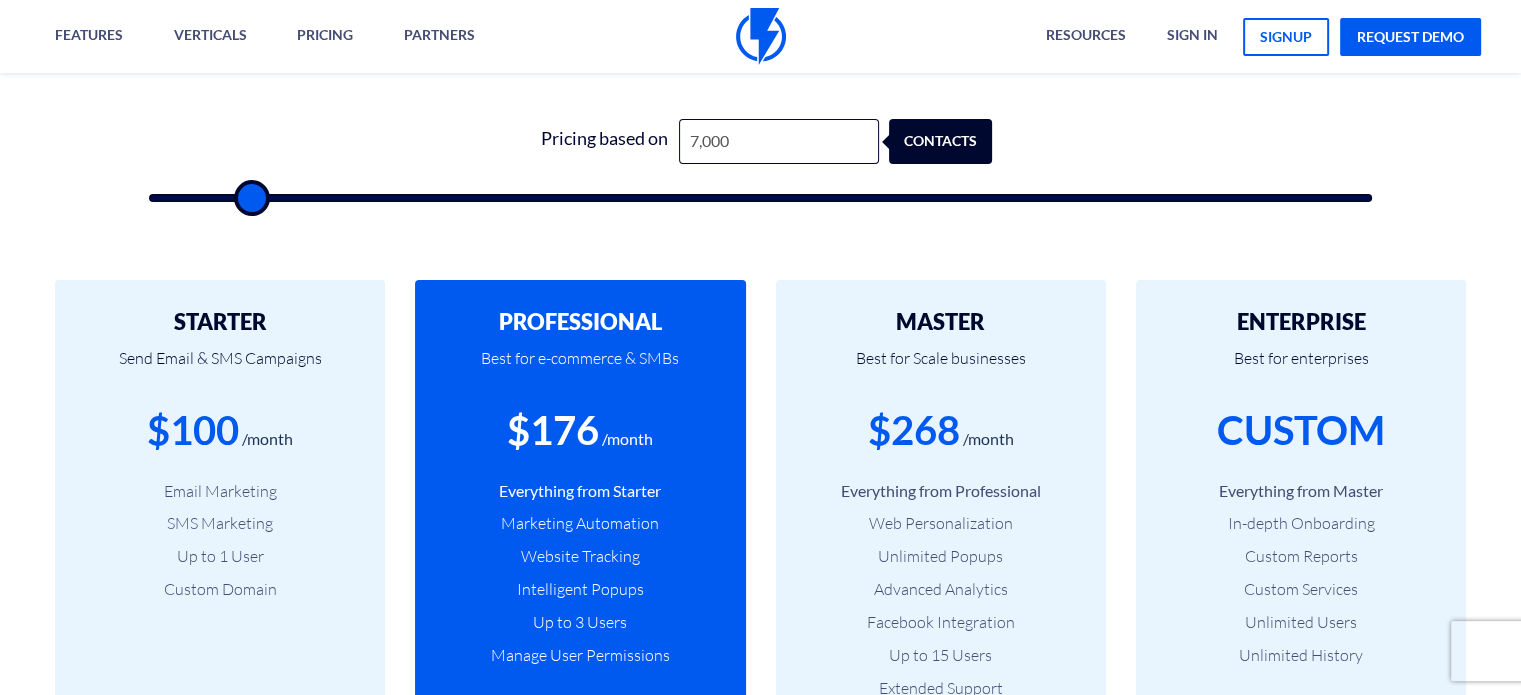 type on "6,500" 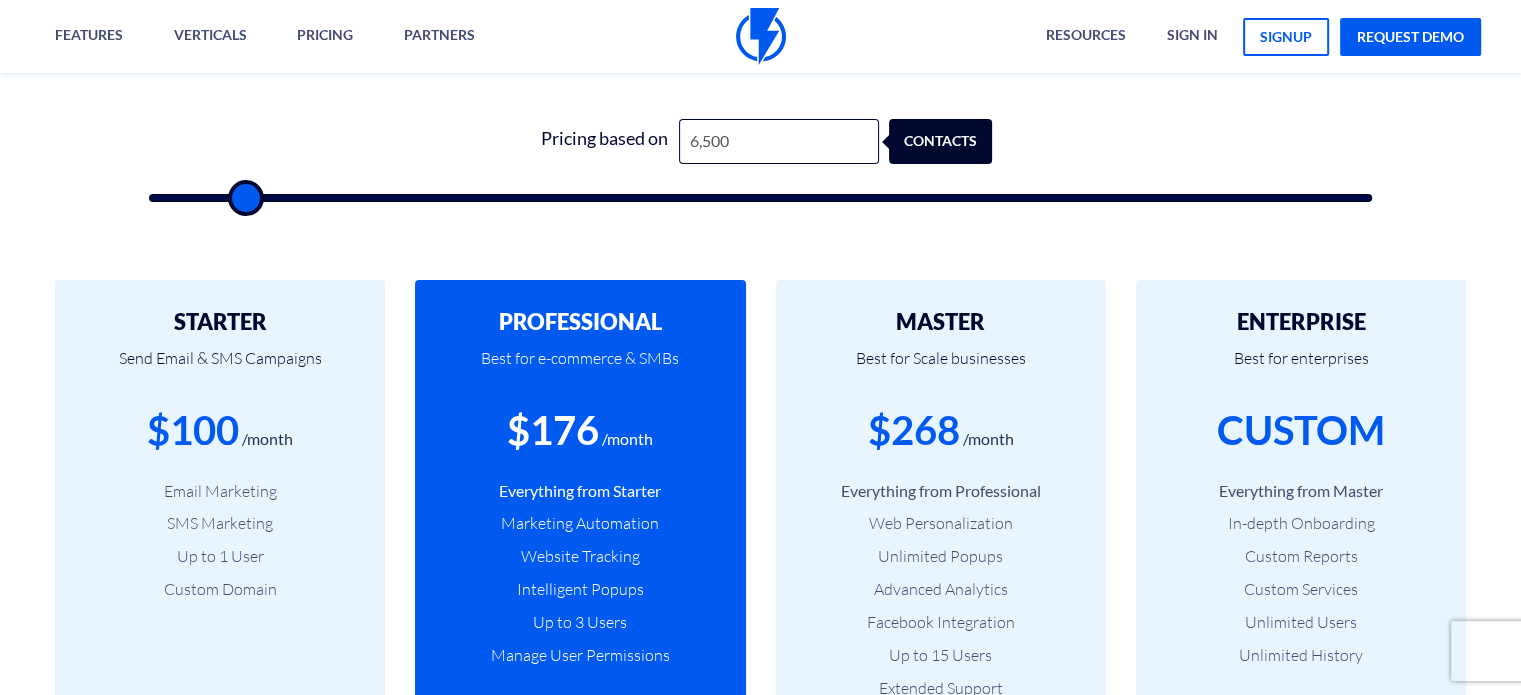 type on "6,000" 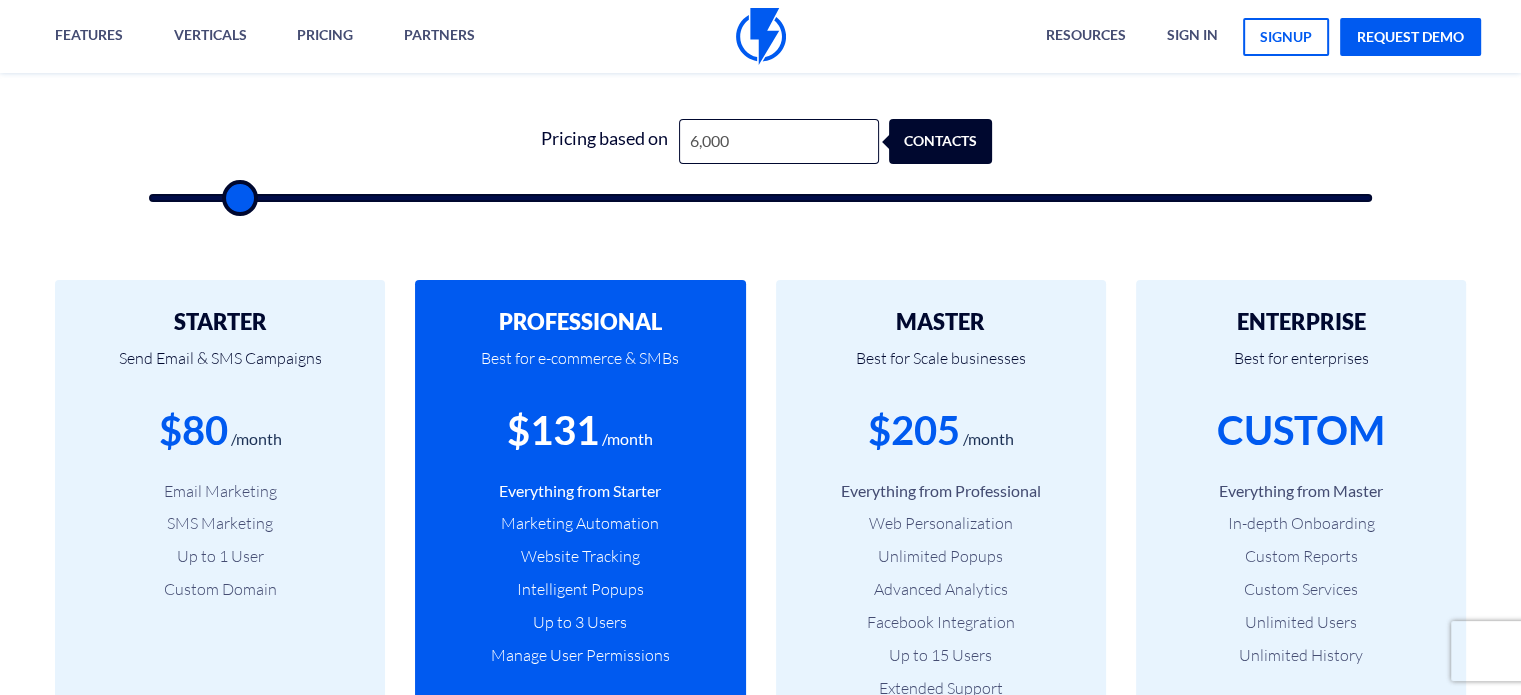 type on "5,500" 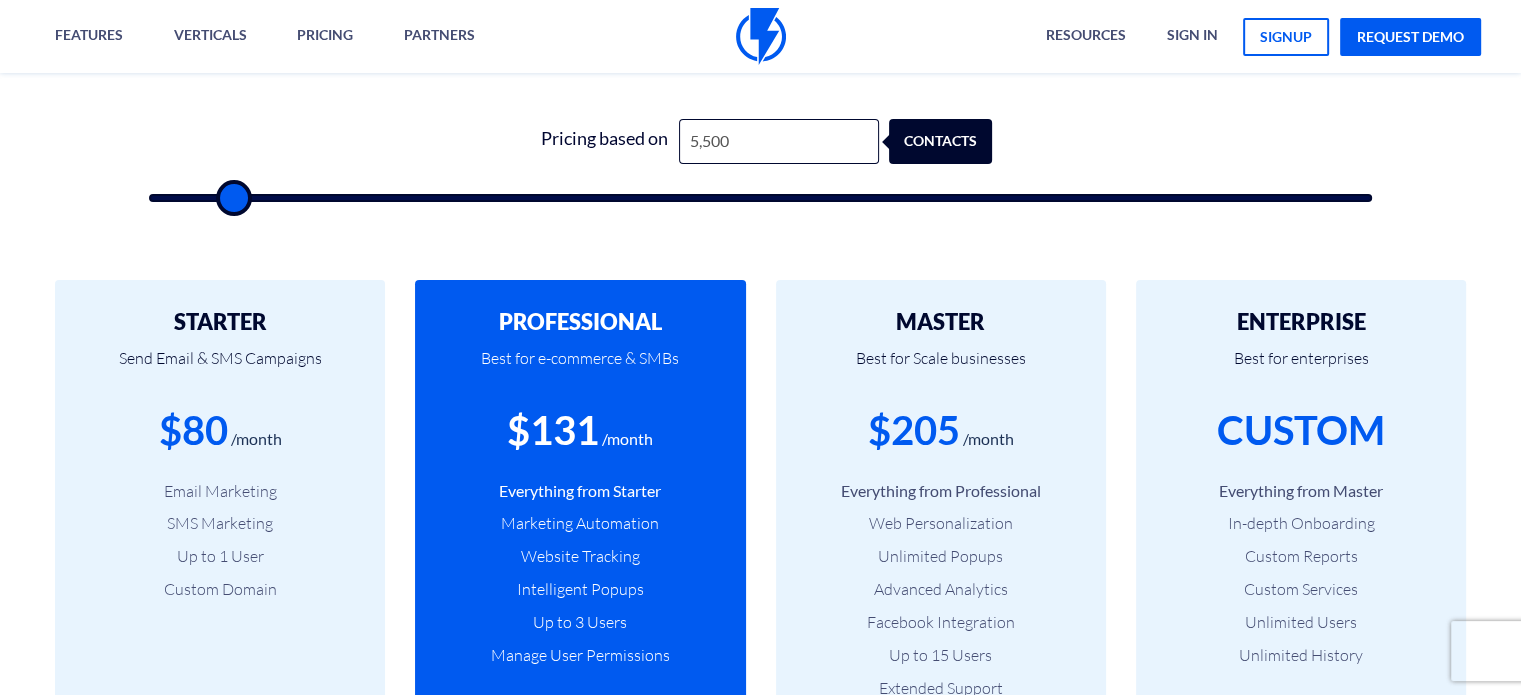 type on "5,000" 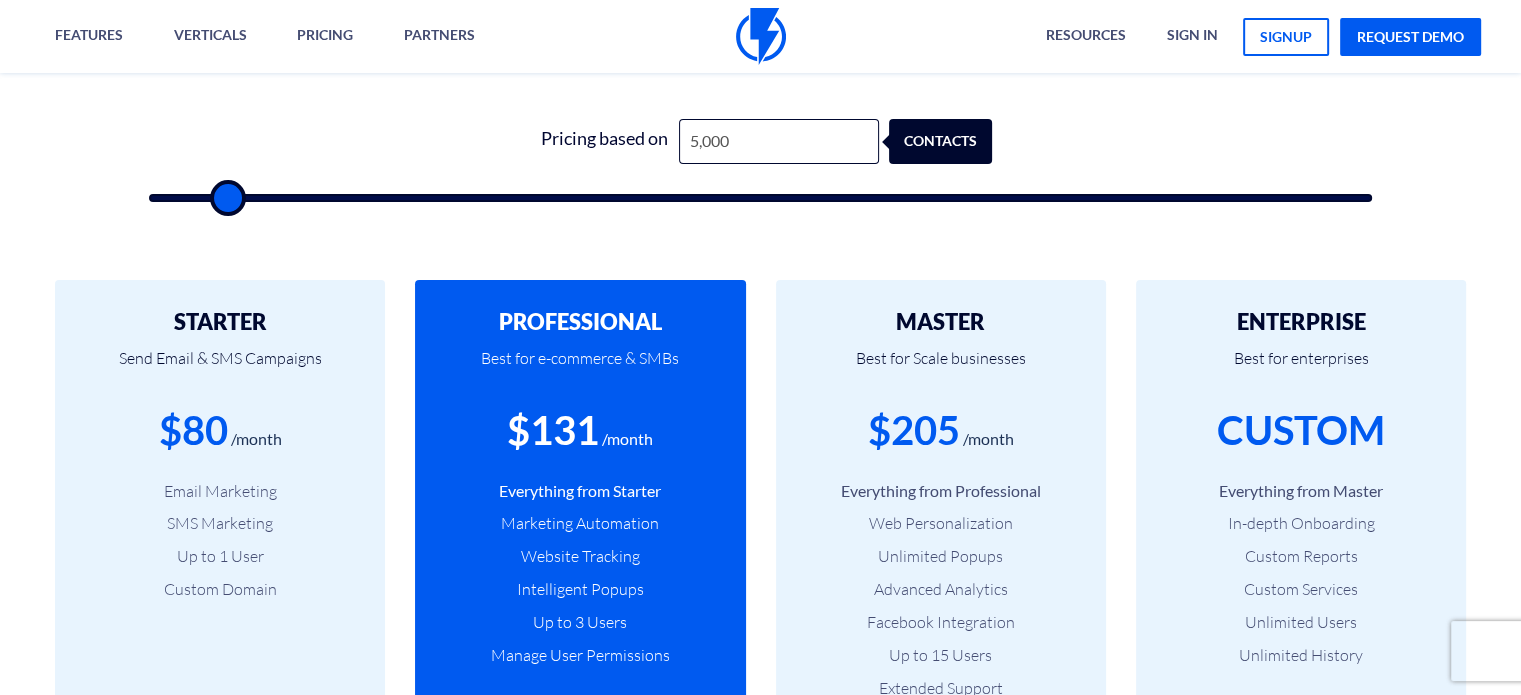type on "4,500" 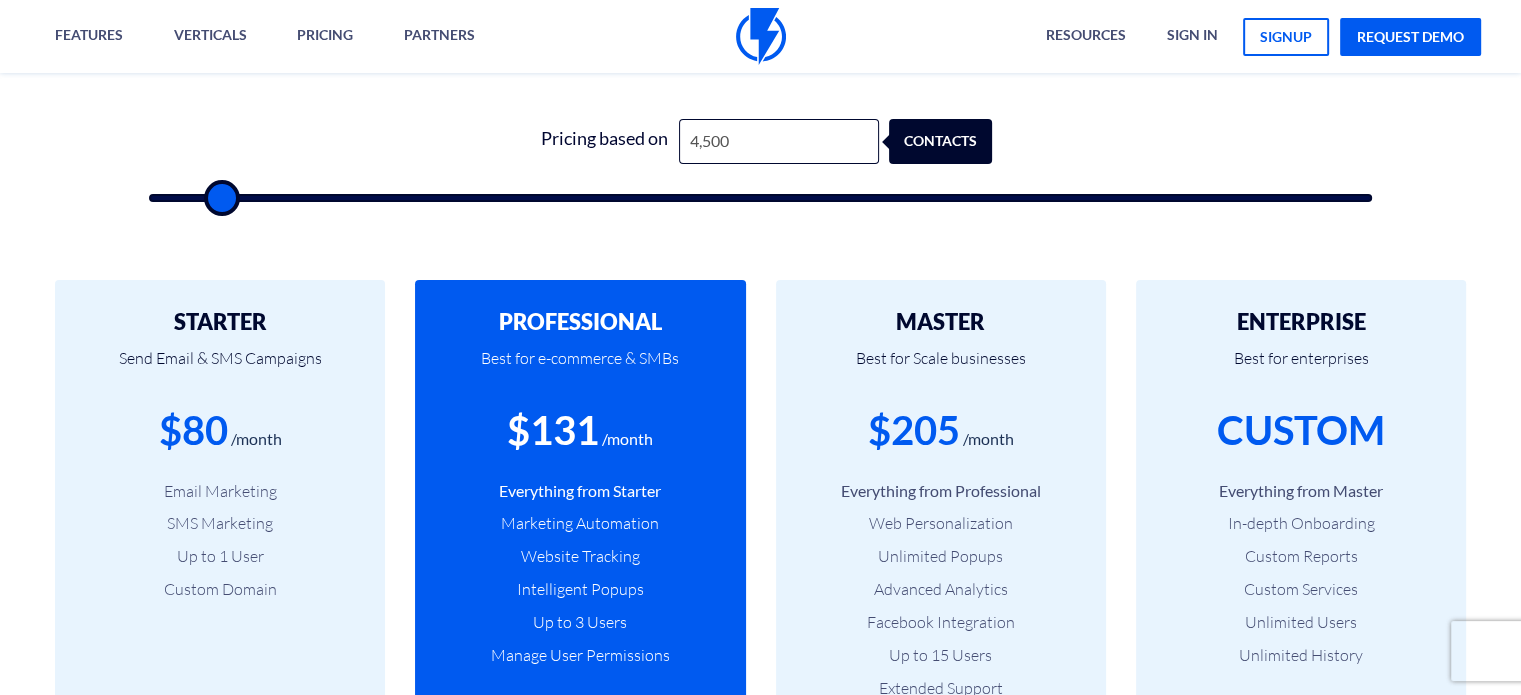 type on "4,000" 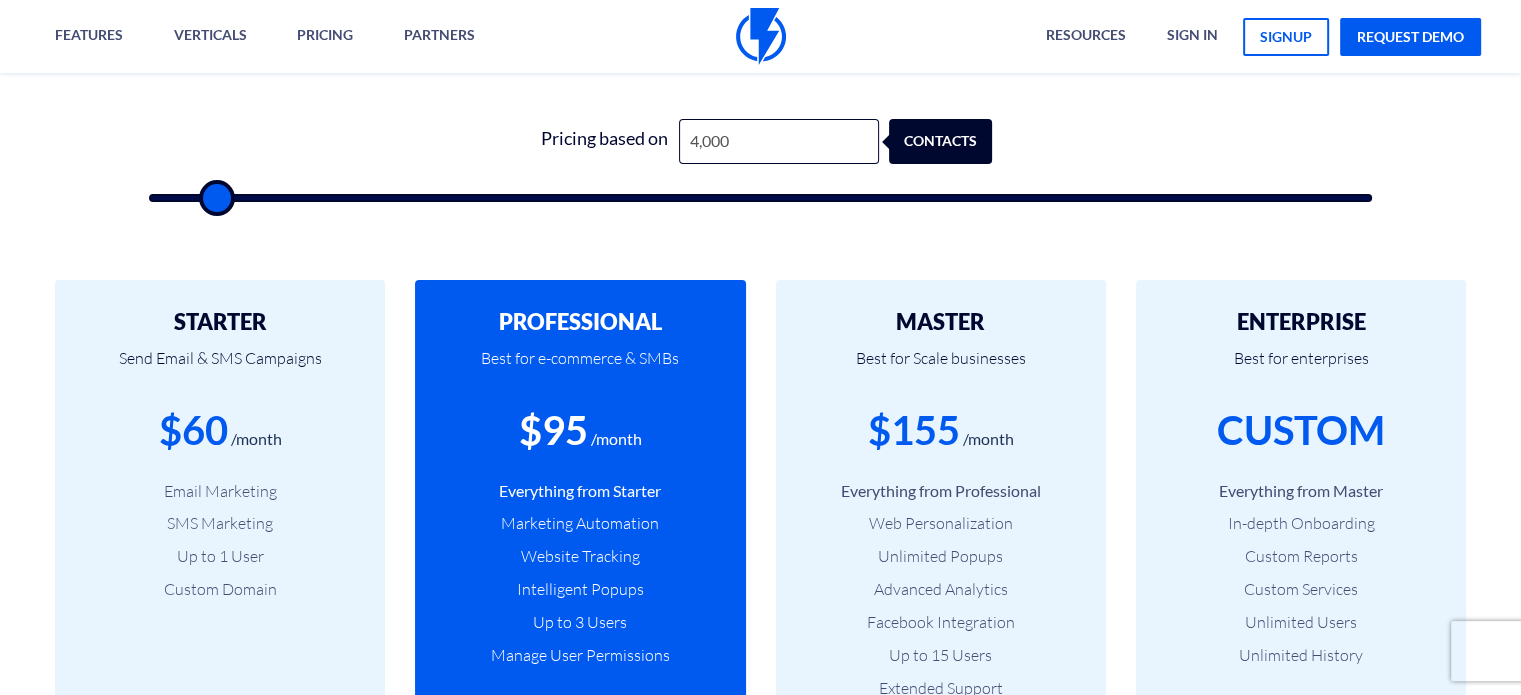 type on "3,500" 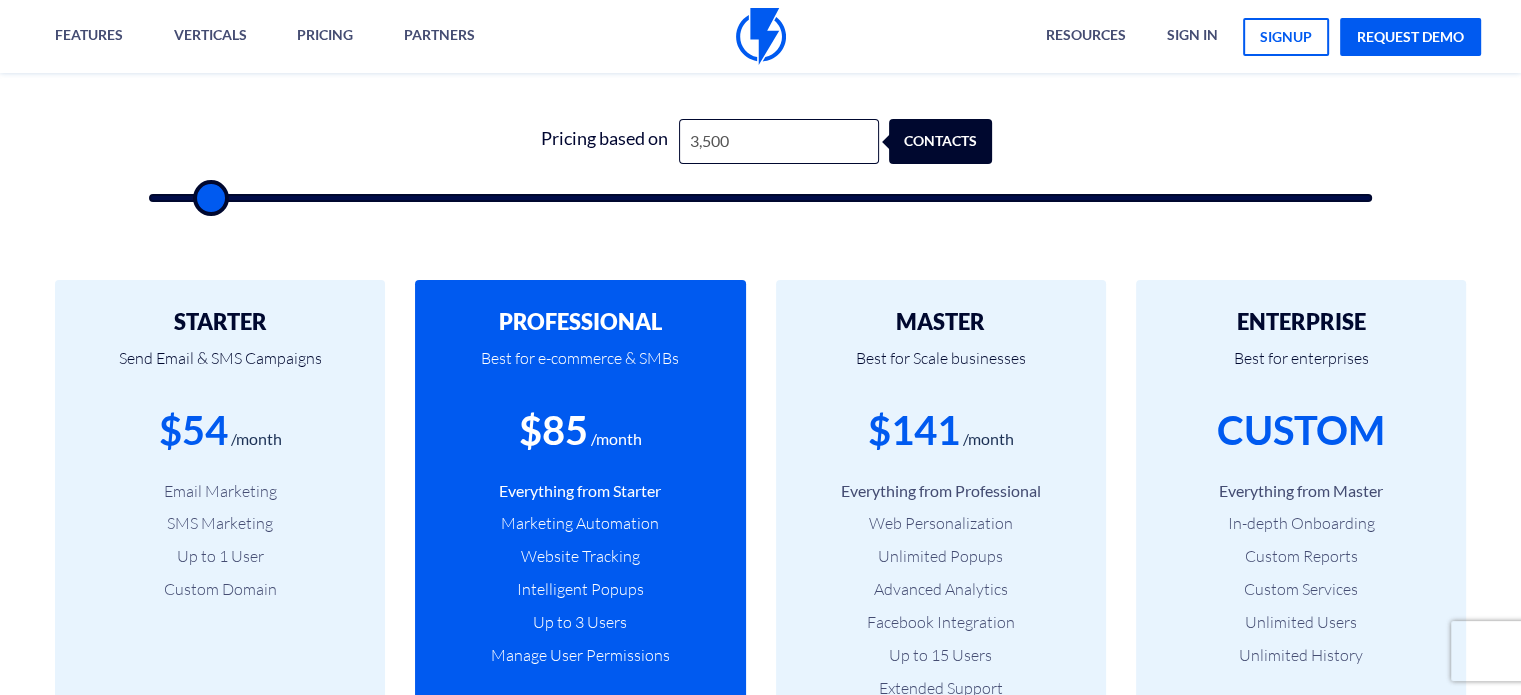 type on "3,000" 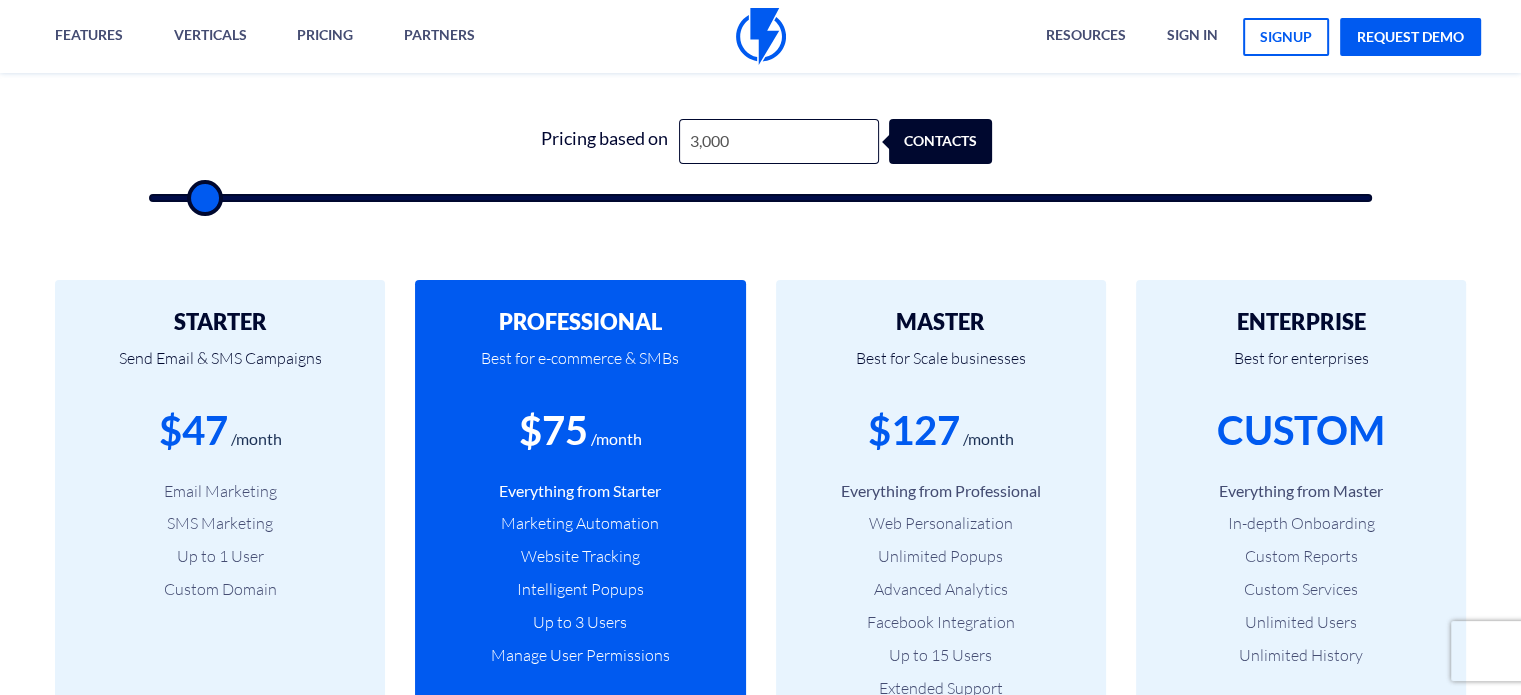 type on "3,500" 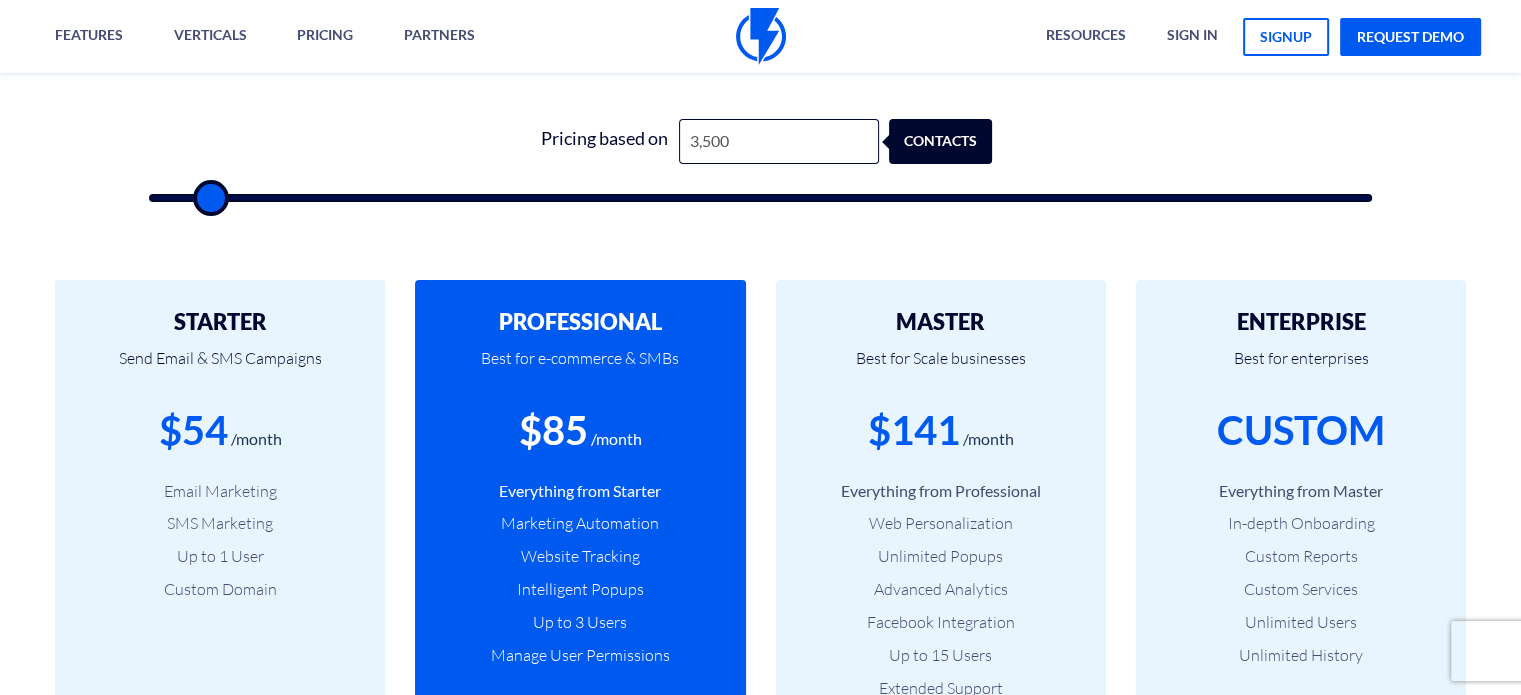 drag, startPoint x: 176, startPoint y: 187, endPoint x: 207, endPoint y: 213, distance: 40.459858 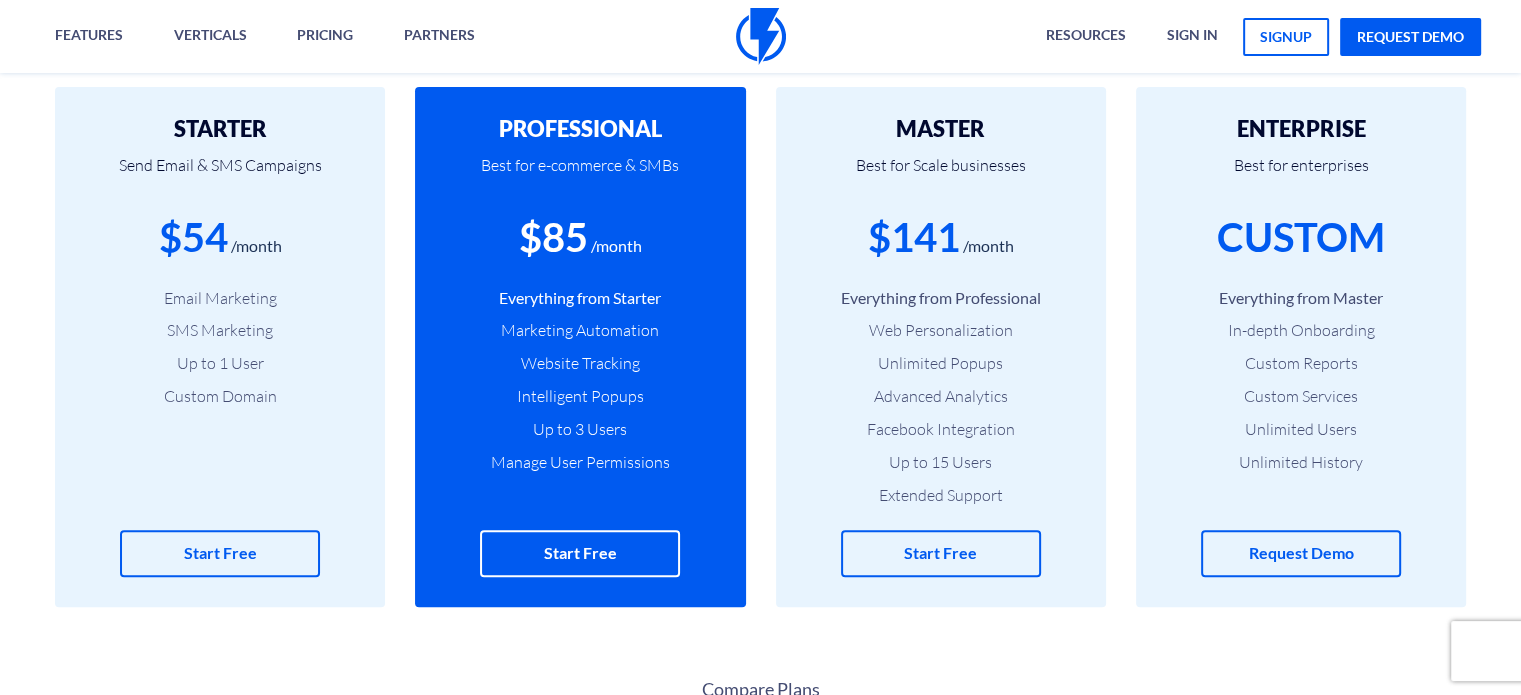 scroll, scrollTop: 867, scrollLeft: 0, axis: vertical 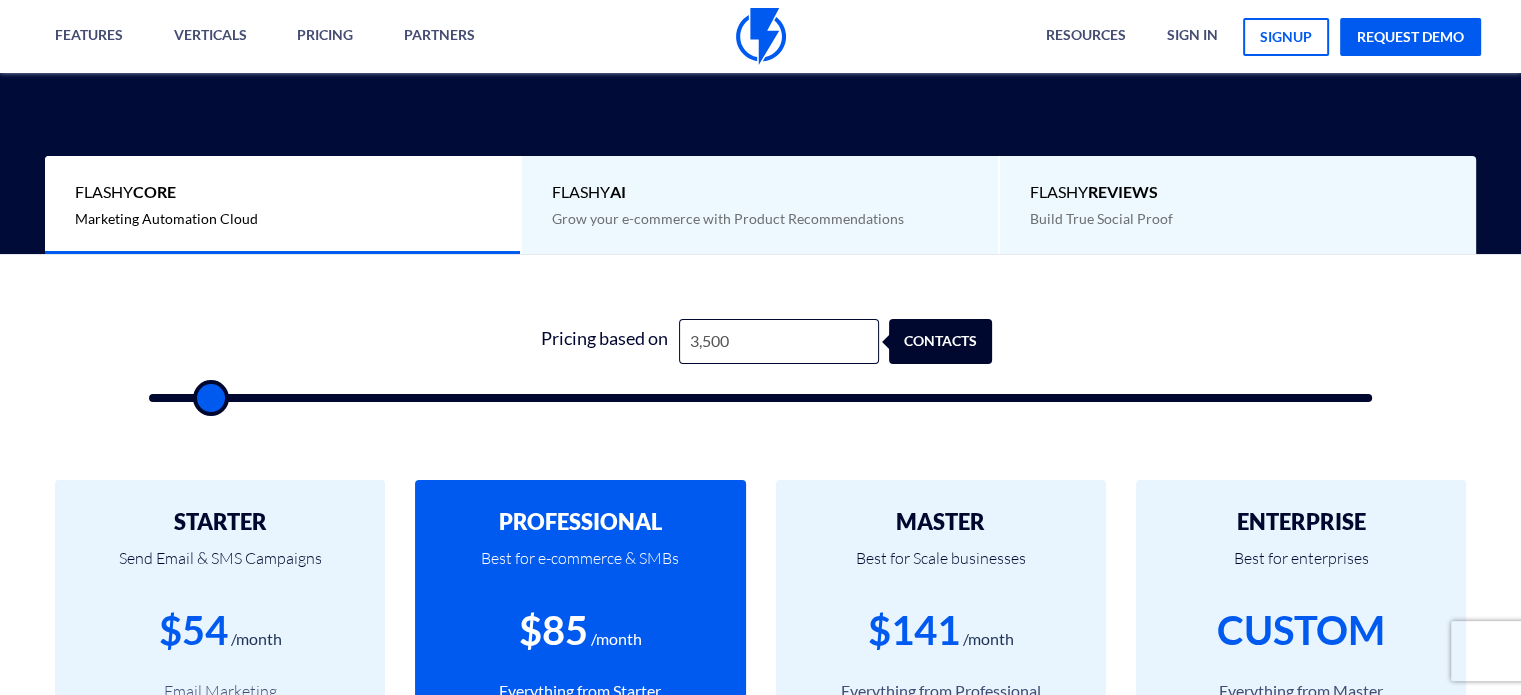 click on "Build True Social Proof" at bounding box center [1101, 218] 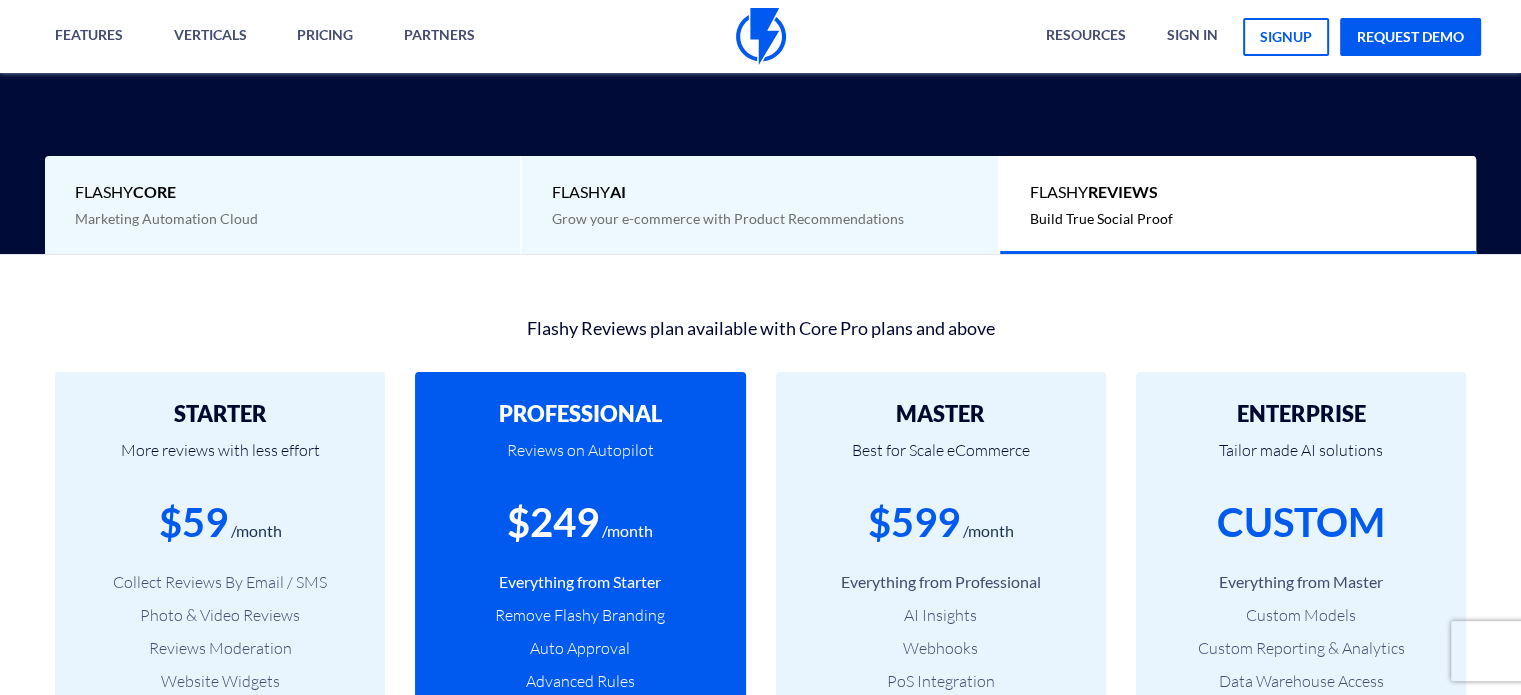 click on "Flashy  Core" at bounding box center [282, 192] 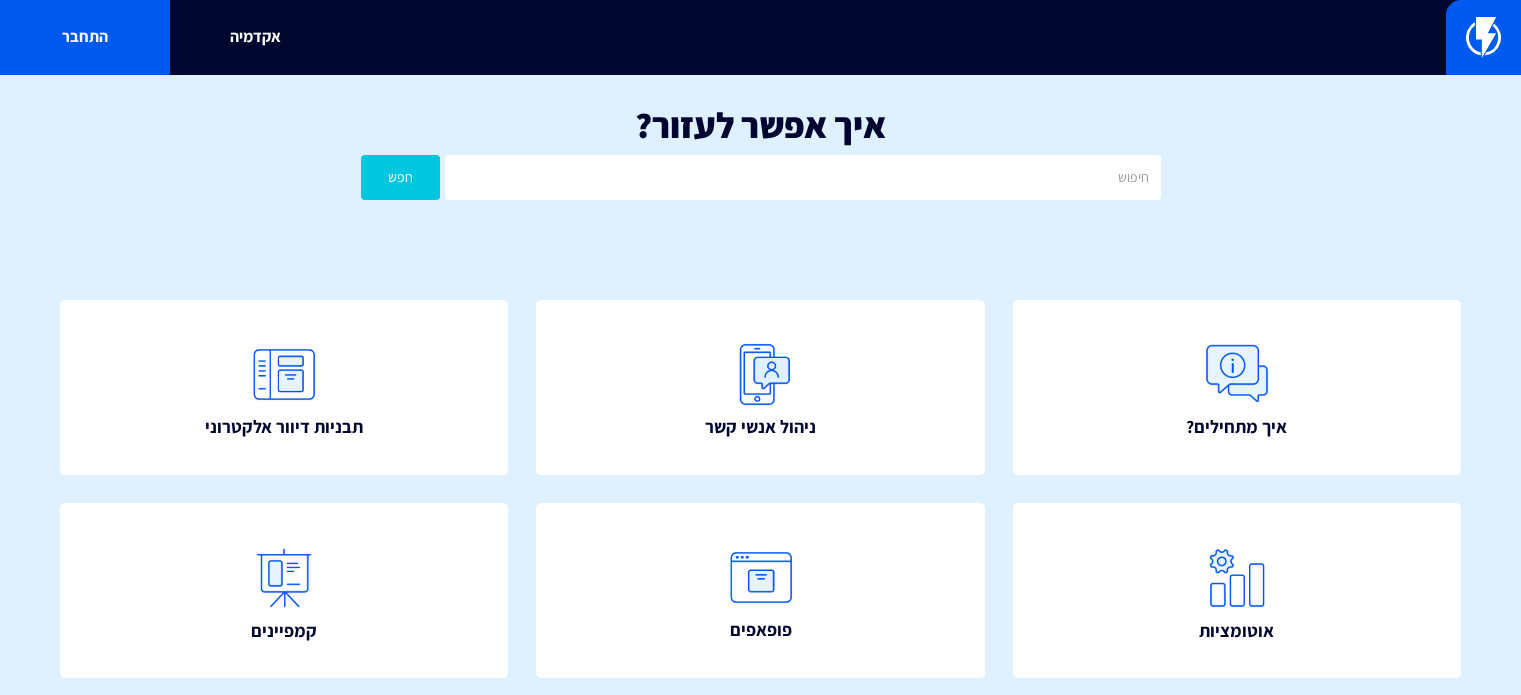 scroll, scrollTop: 0, scrollLeft: 0, axis: both 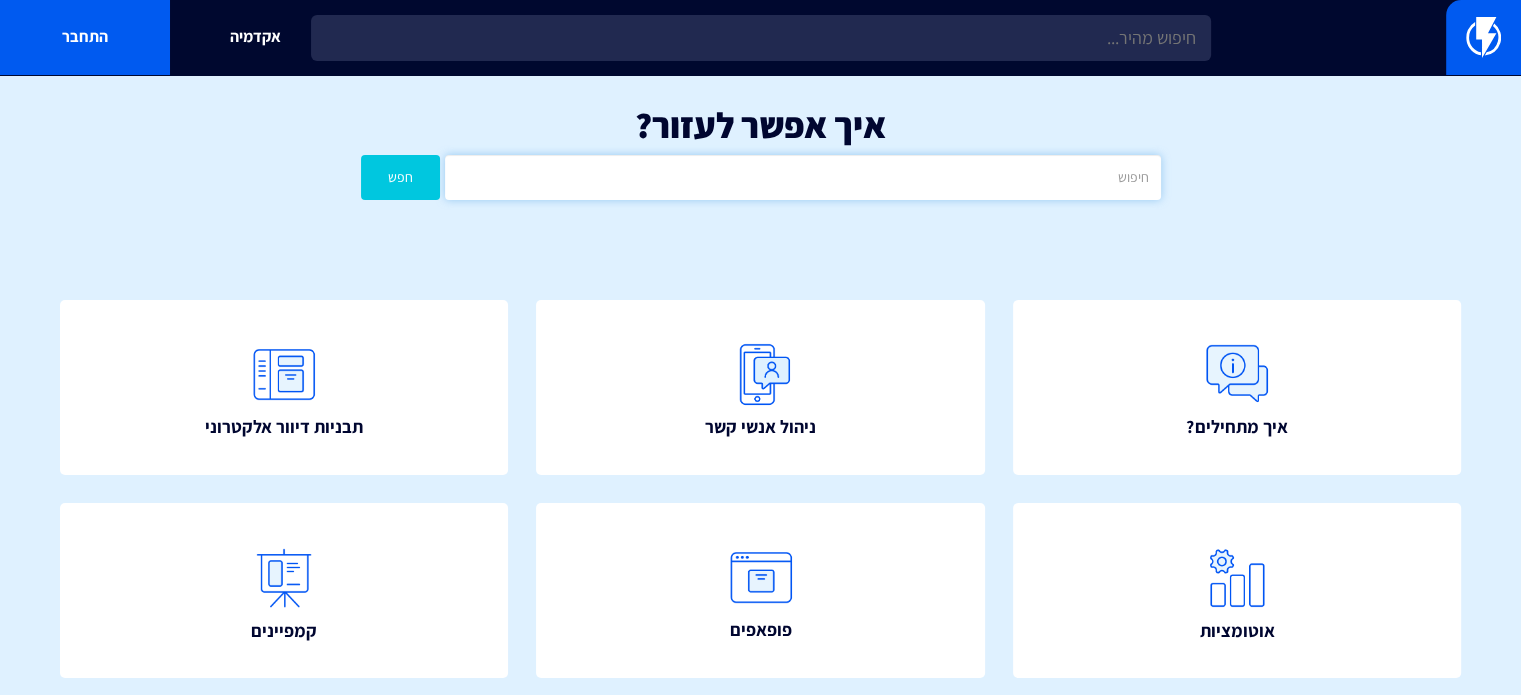 click at bounding box center (802, 177) 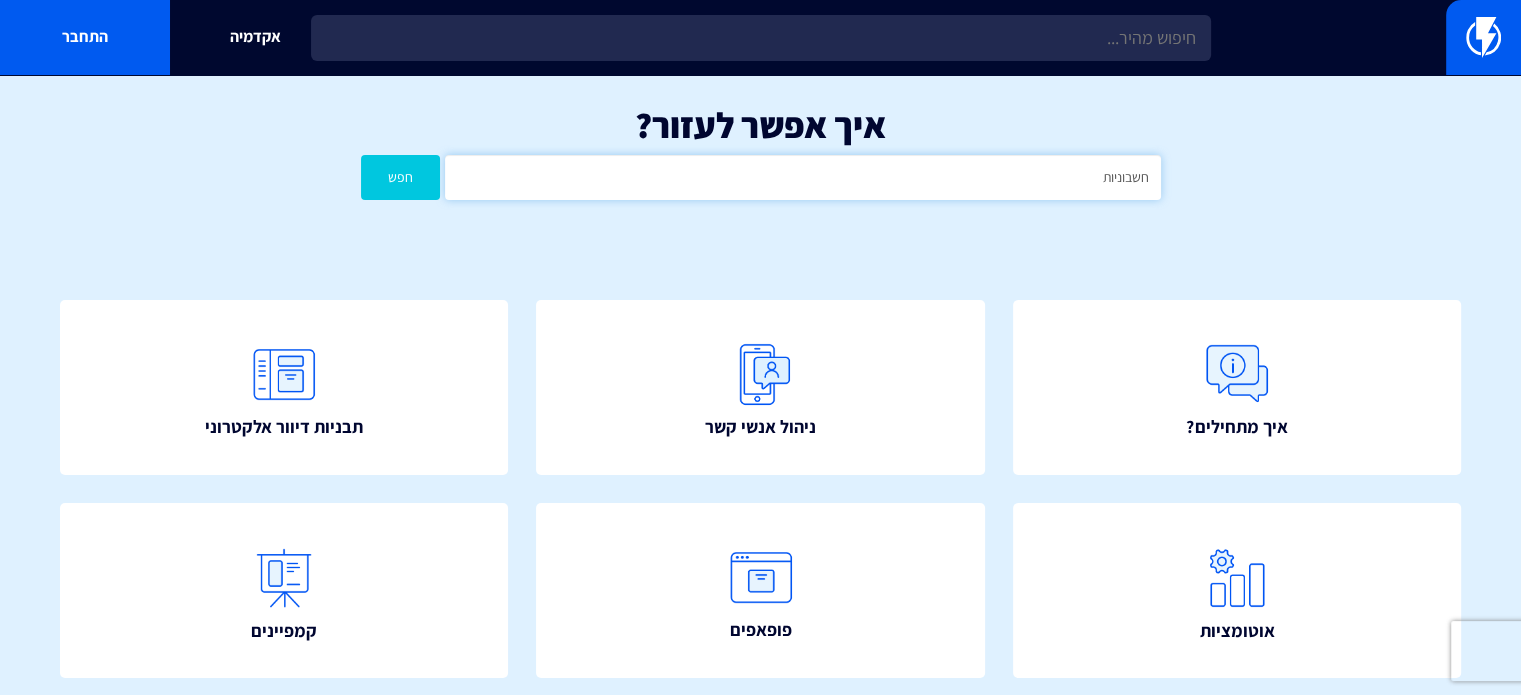 type on "חשבוניות" 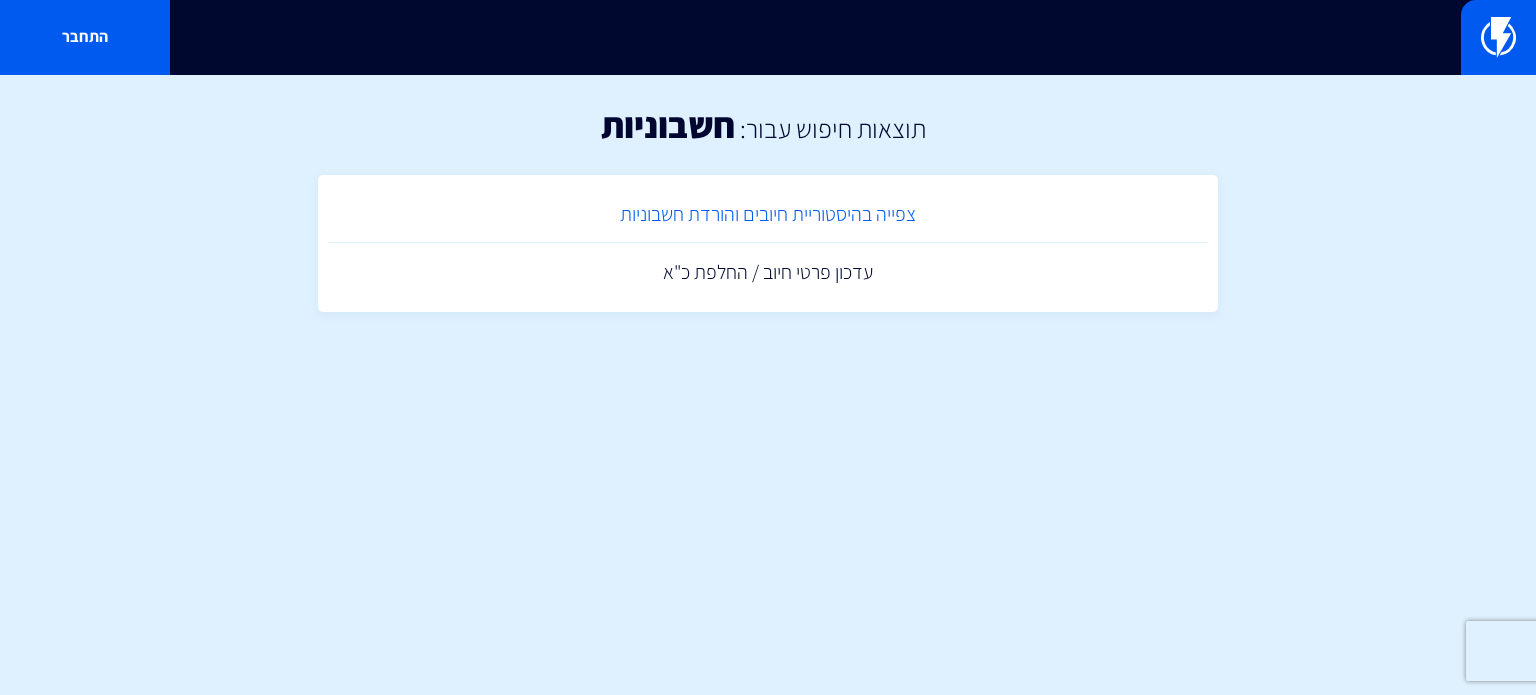 scroll, scrollTop: 0, scrollLeft: 0, axis: both 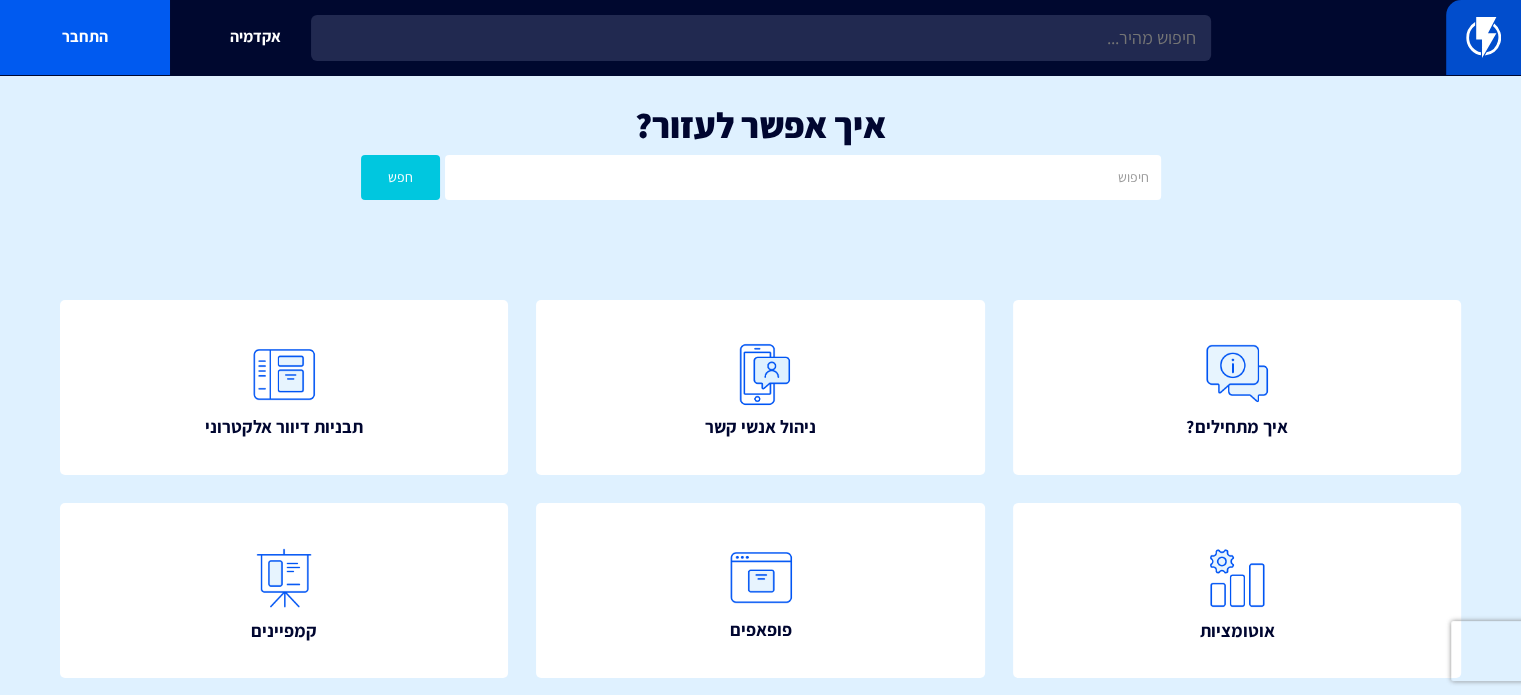 click at bounding box center [1483, 37] 